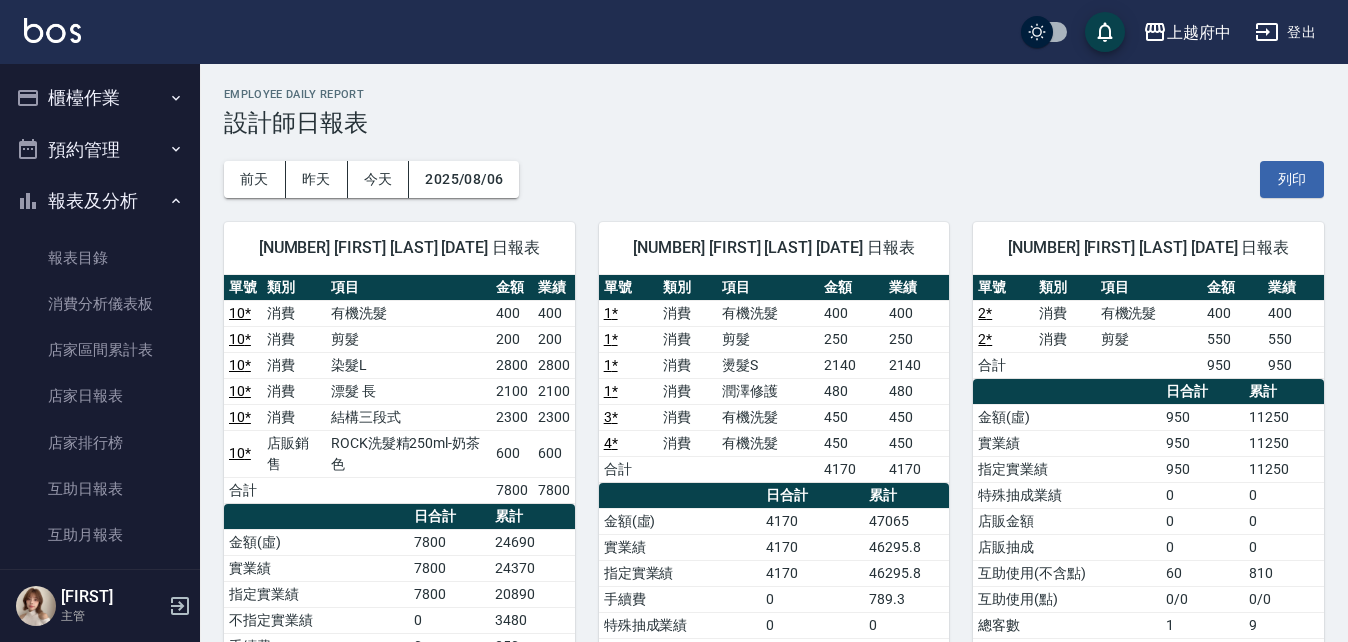 scroll, scrollTop: 0, scrollLeft: 0, axis: both 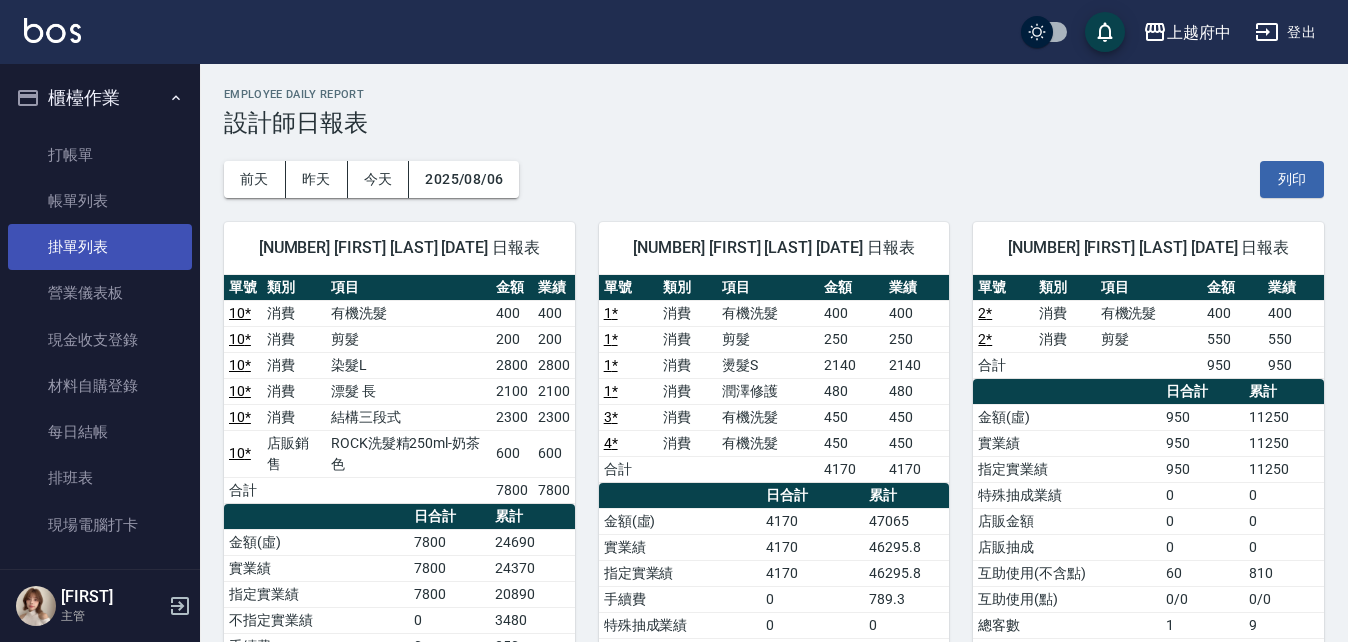 click on "掛單列表" at bounding box center [100, 247] 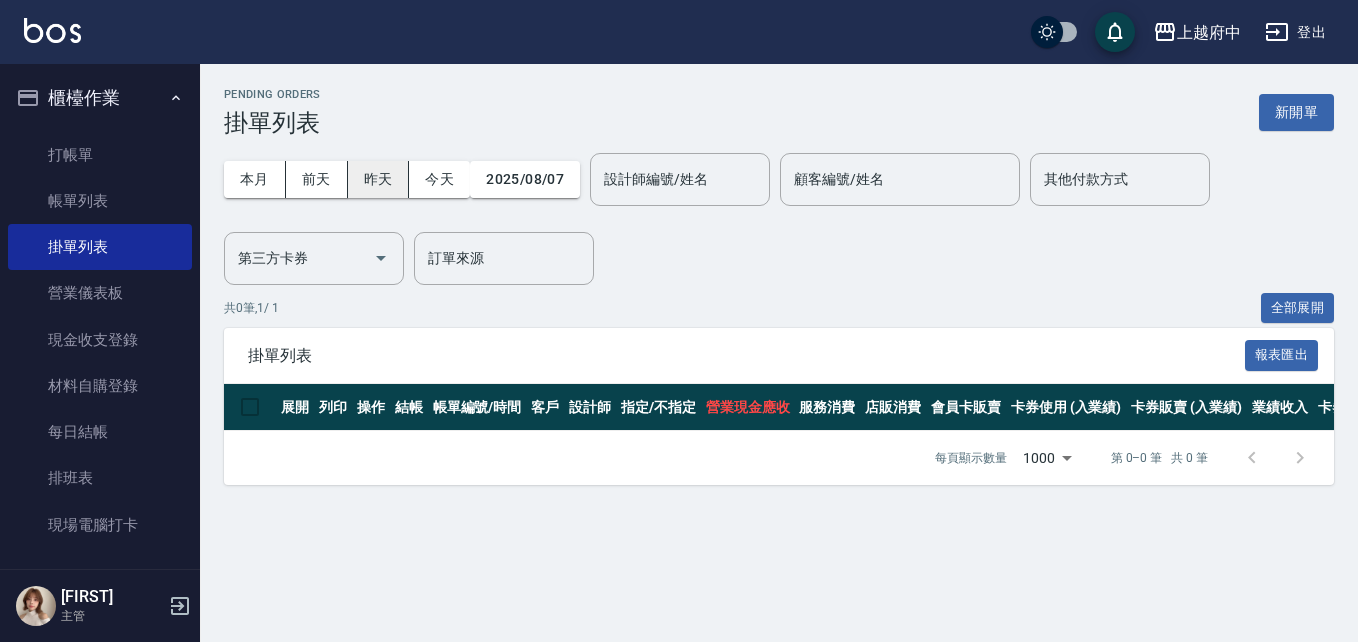click on "昨天" at bounding box center [379, 179] 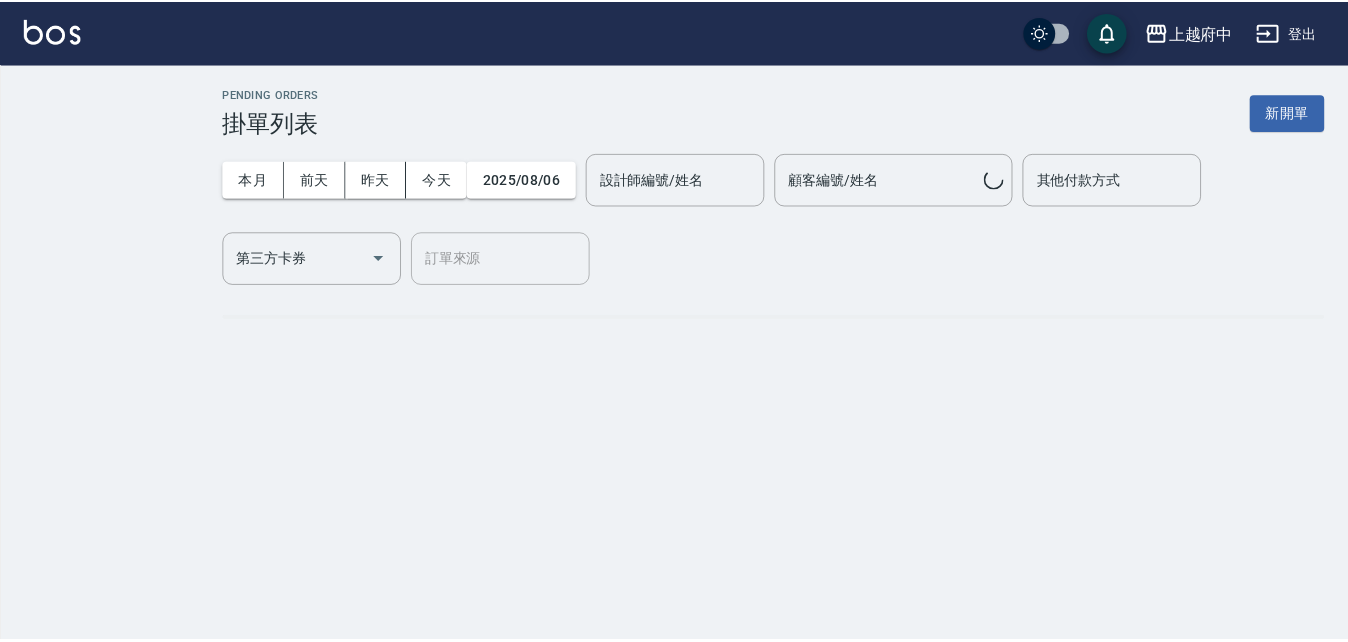 scroll, scrollTop: 0, scrollLeft: 0, axis: both 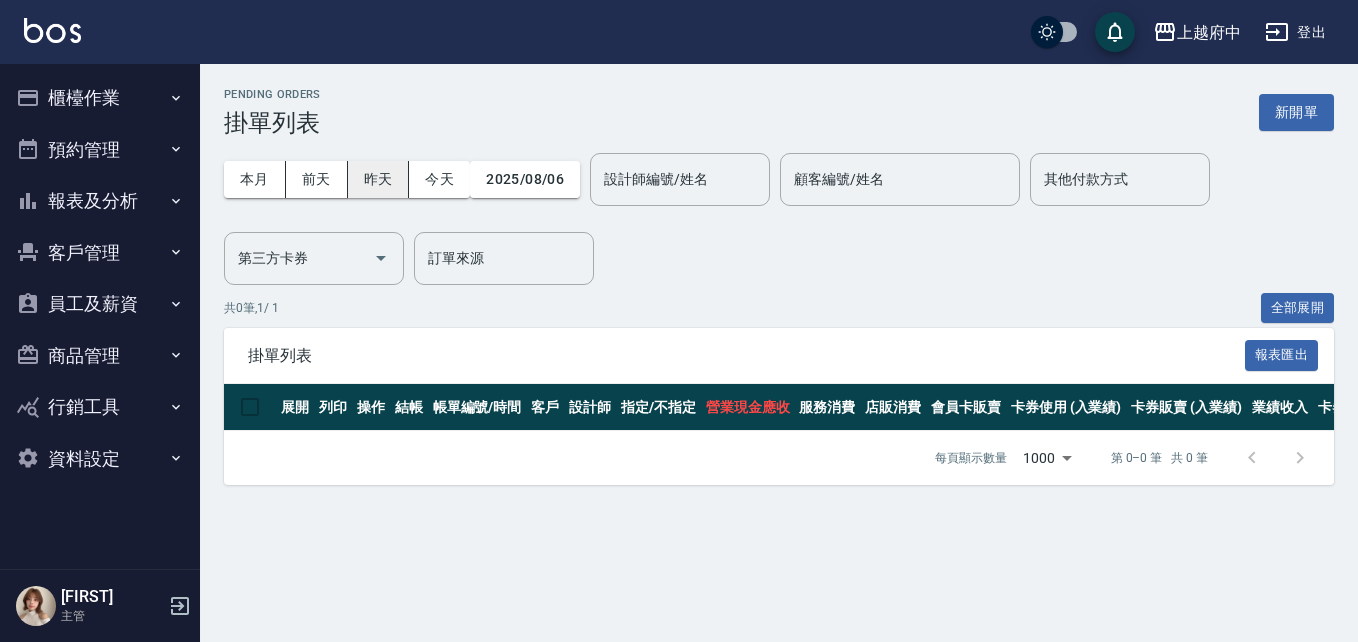 click on "昨天" at bounding box center (379, 179) 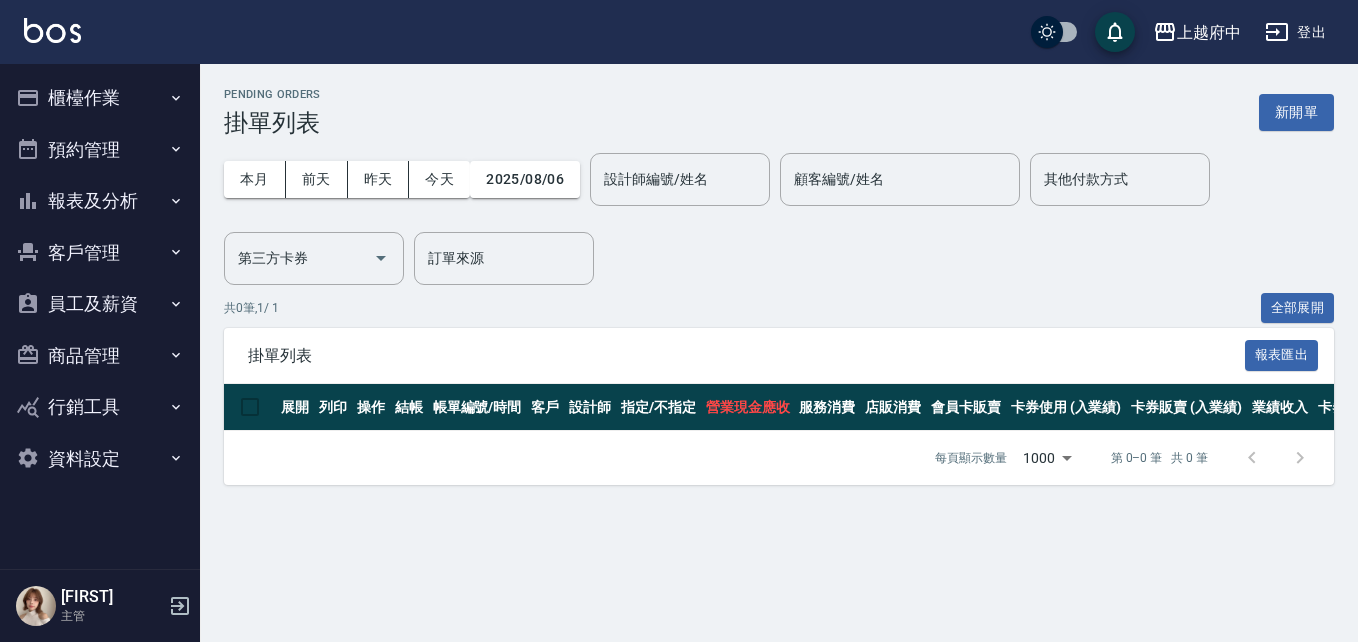 drag, startPoint x: 828, startPoint y: 331, endPoint x: 813, endPoint y: 342, distance: 18.601076 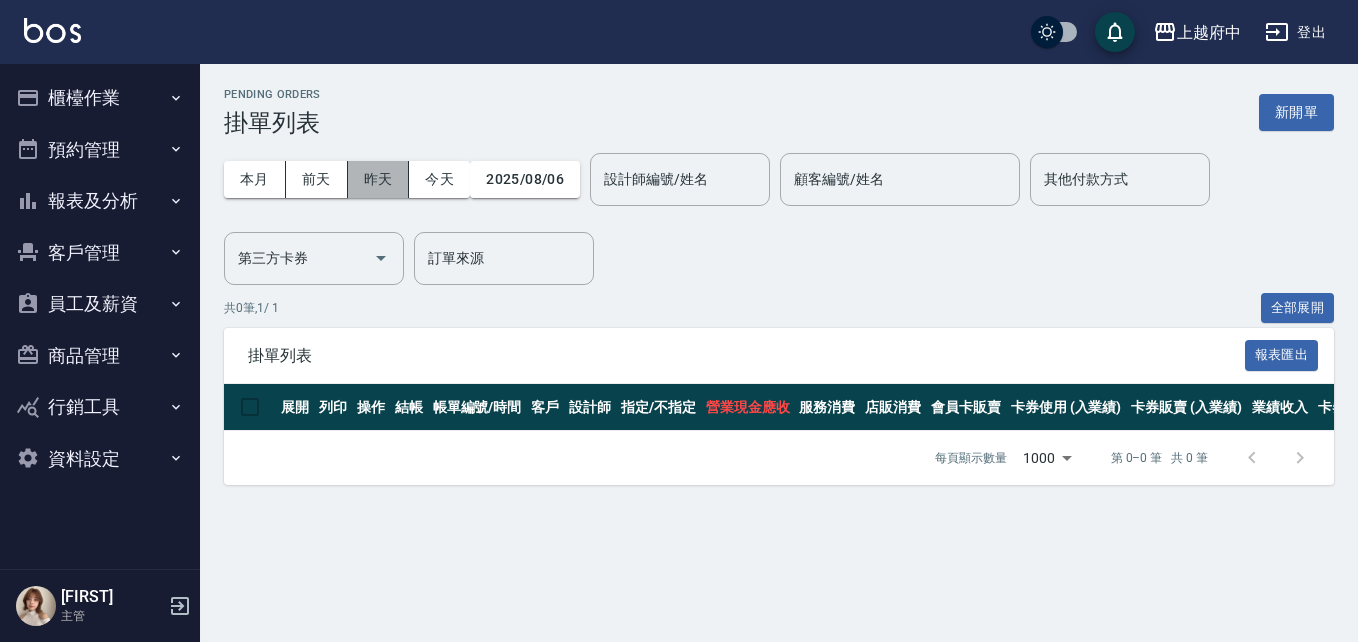 click on "昨天" at bounding box center [379, 179] 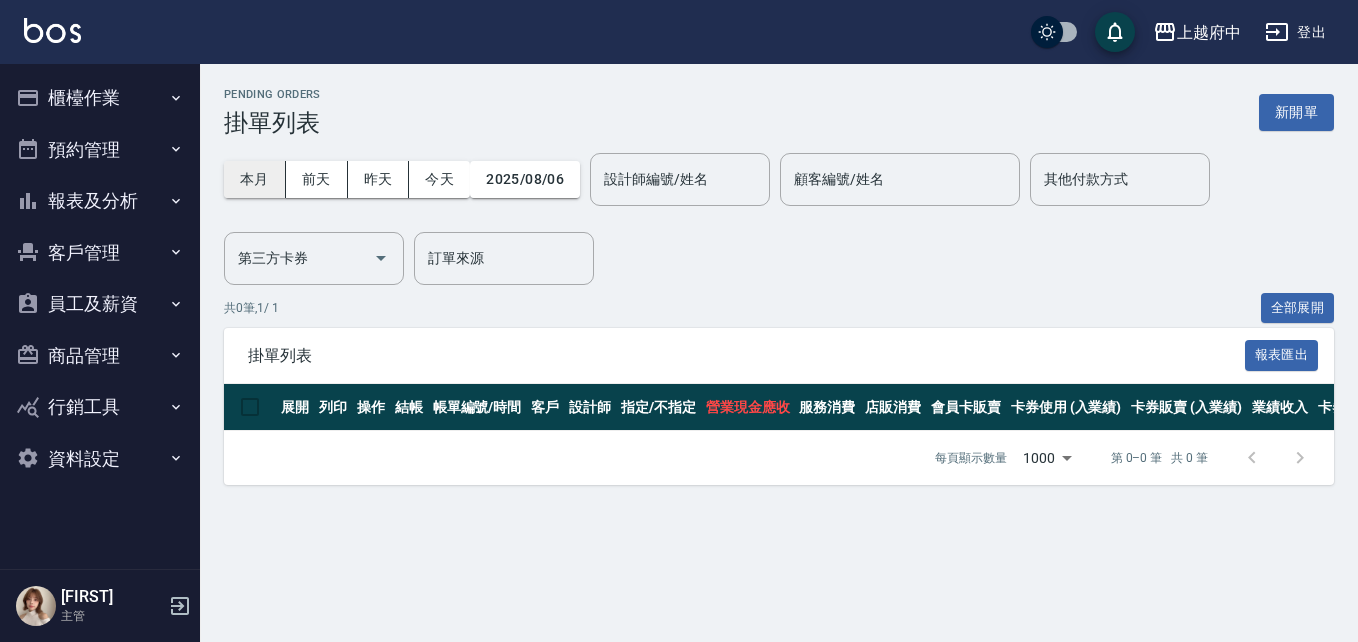 click on "本月" at bounding box center [255, 179] 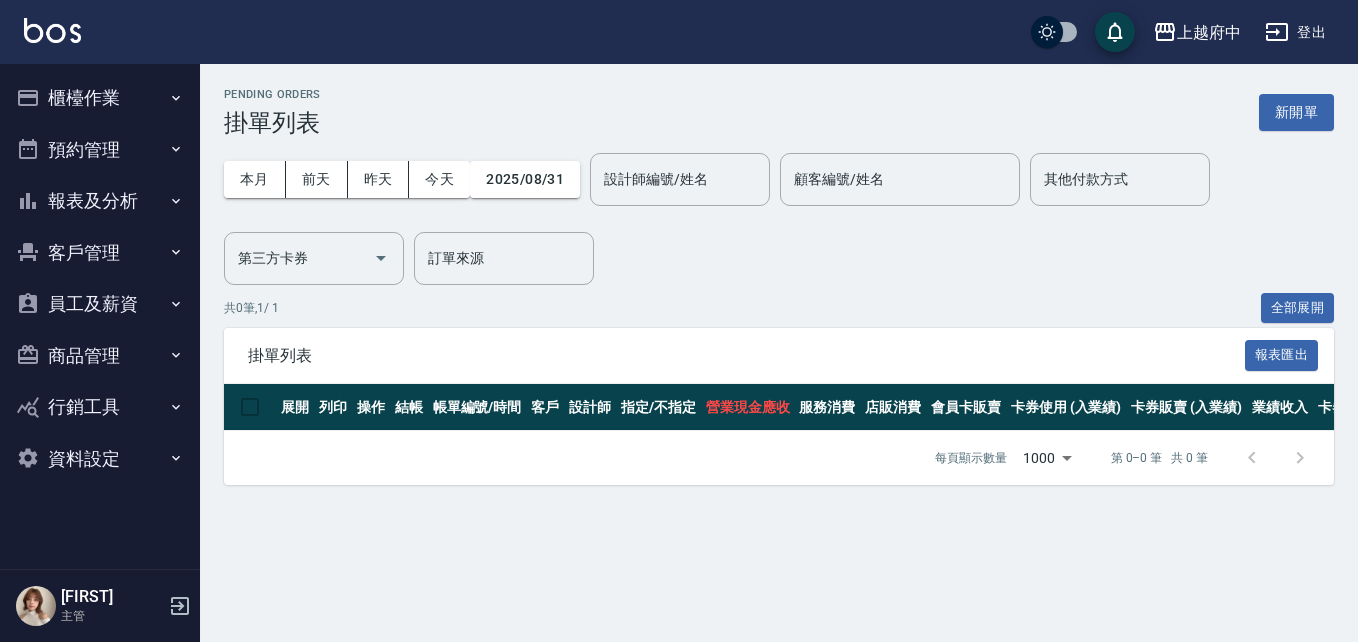 click on "櫃檯作業" at bounding box center (100, 98) 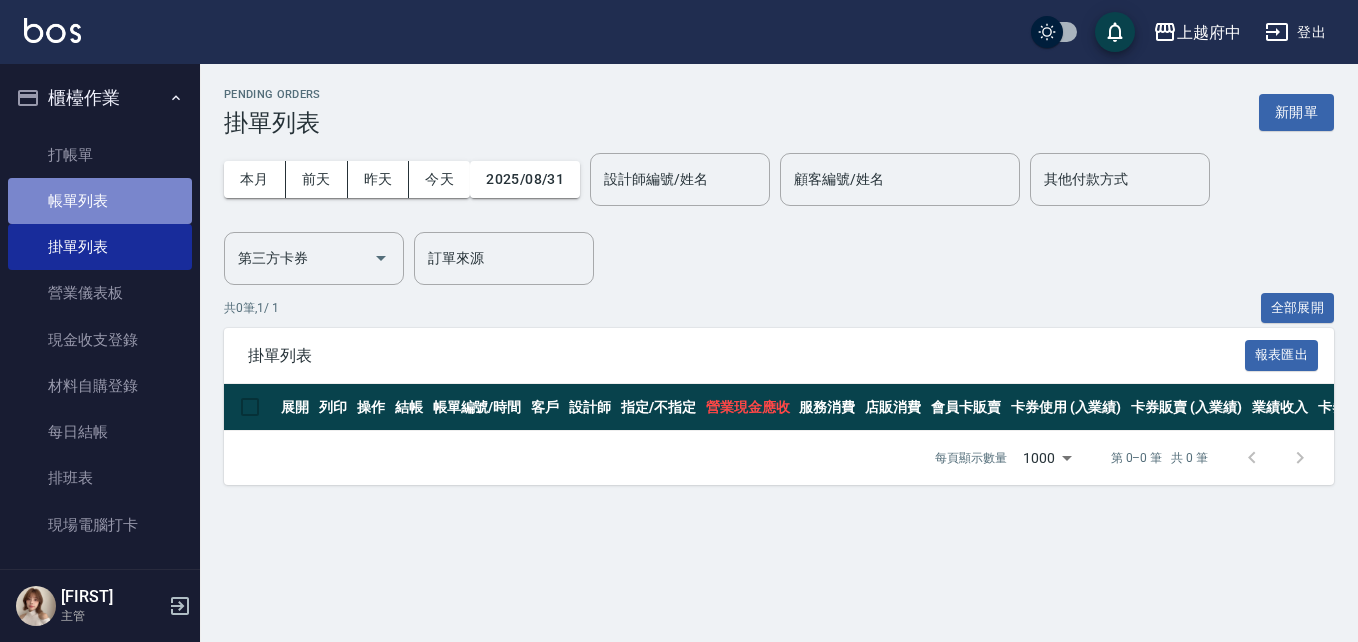 click on "帳單列表" at bounding box center (100, 201) 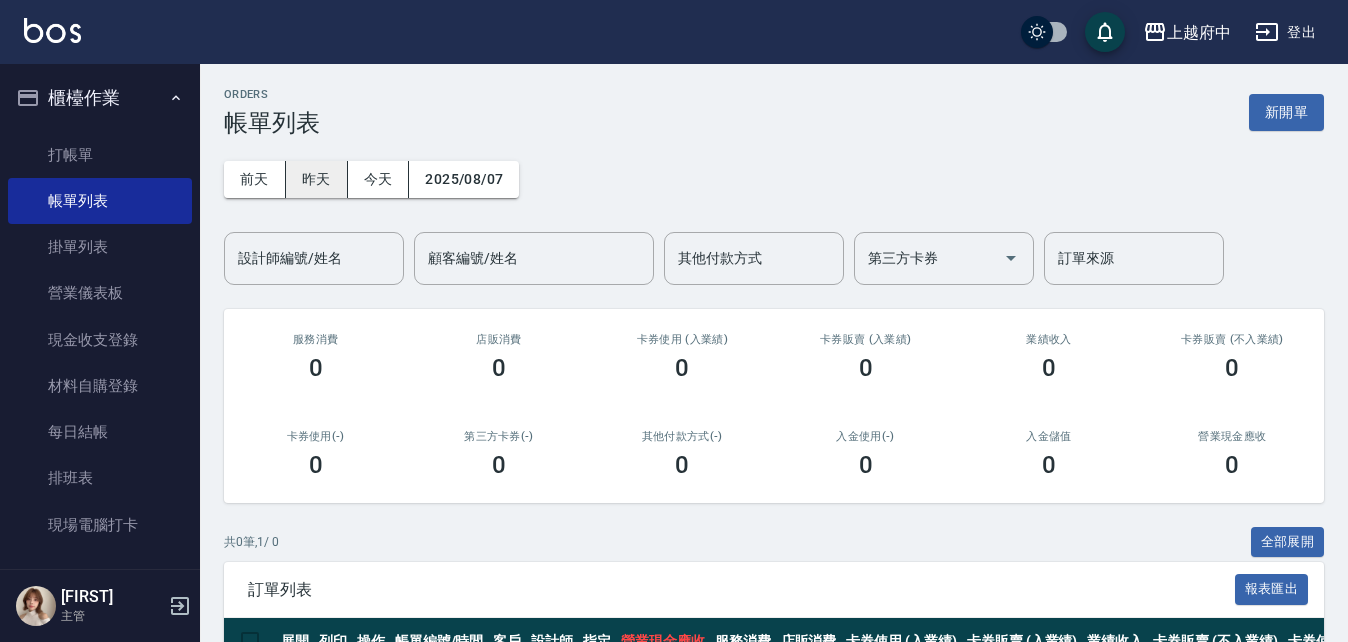 click on "昨天" at bounding box center (317, 179) 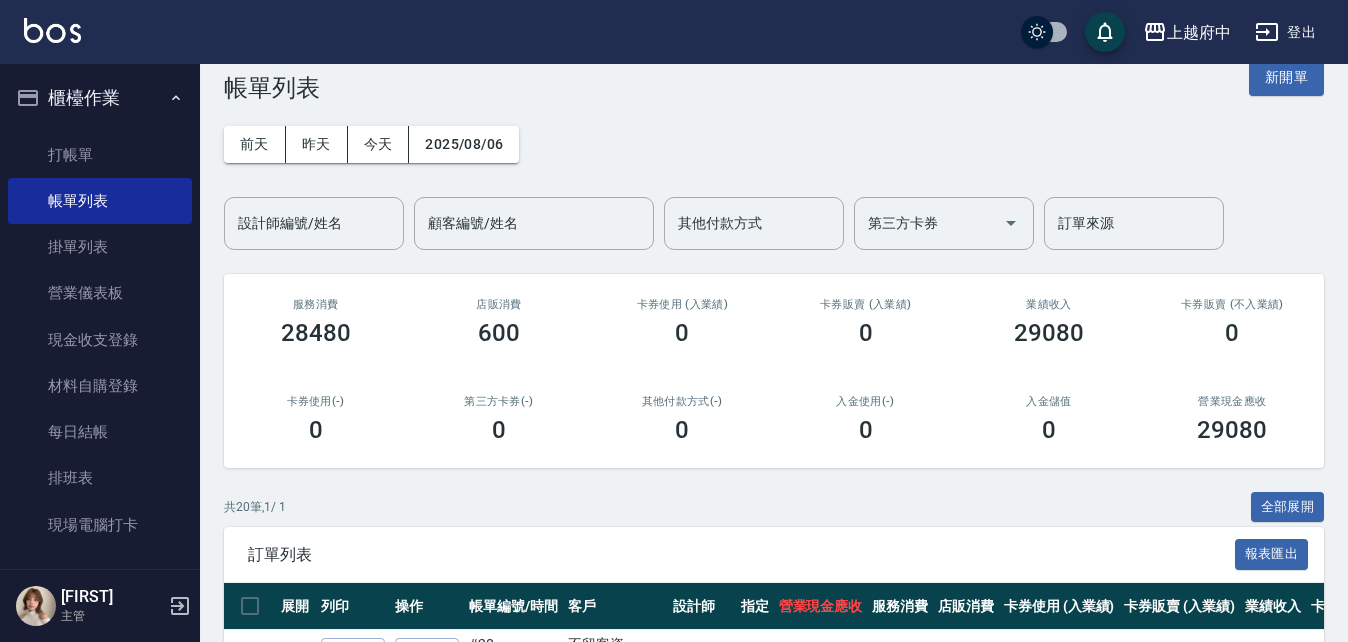 scroll, scrollTop: 0, scrollLeft: 0, axis: both 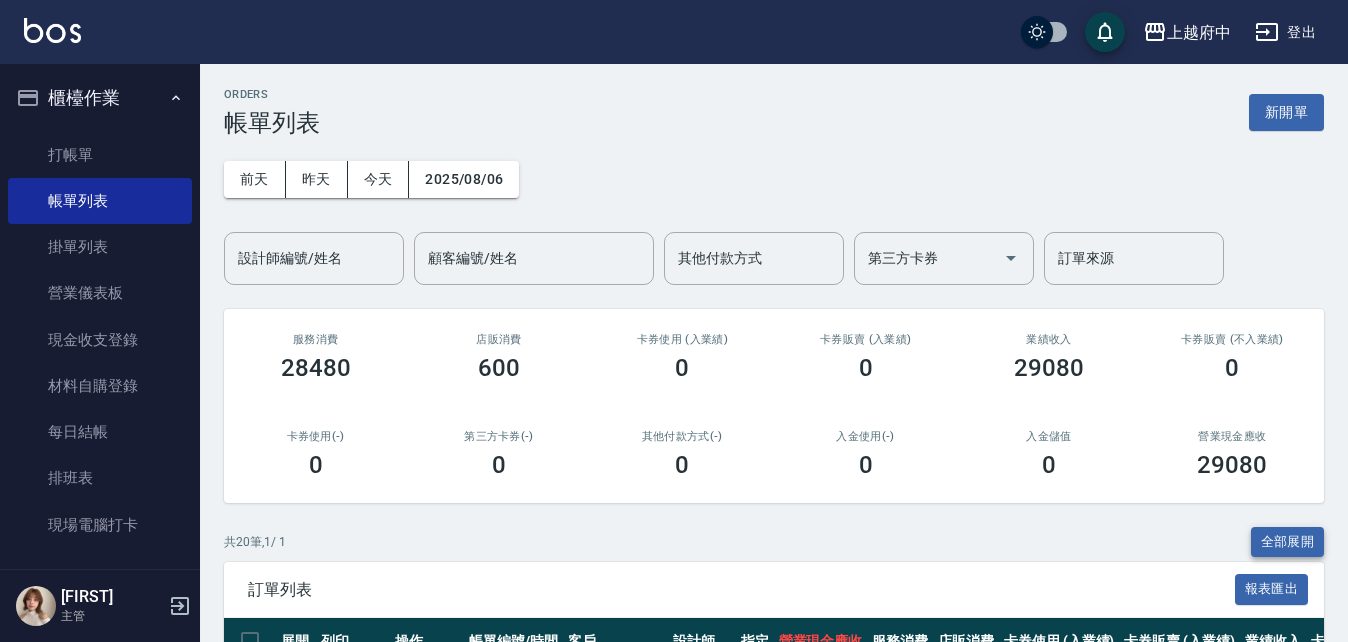 click on "全部展開" at bounding box center (1288, 542) 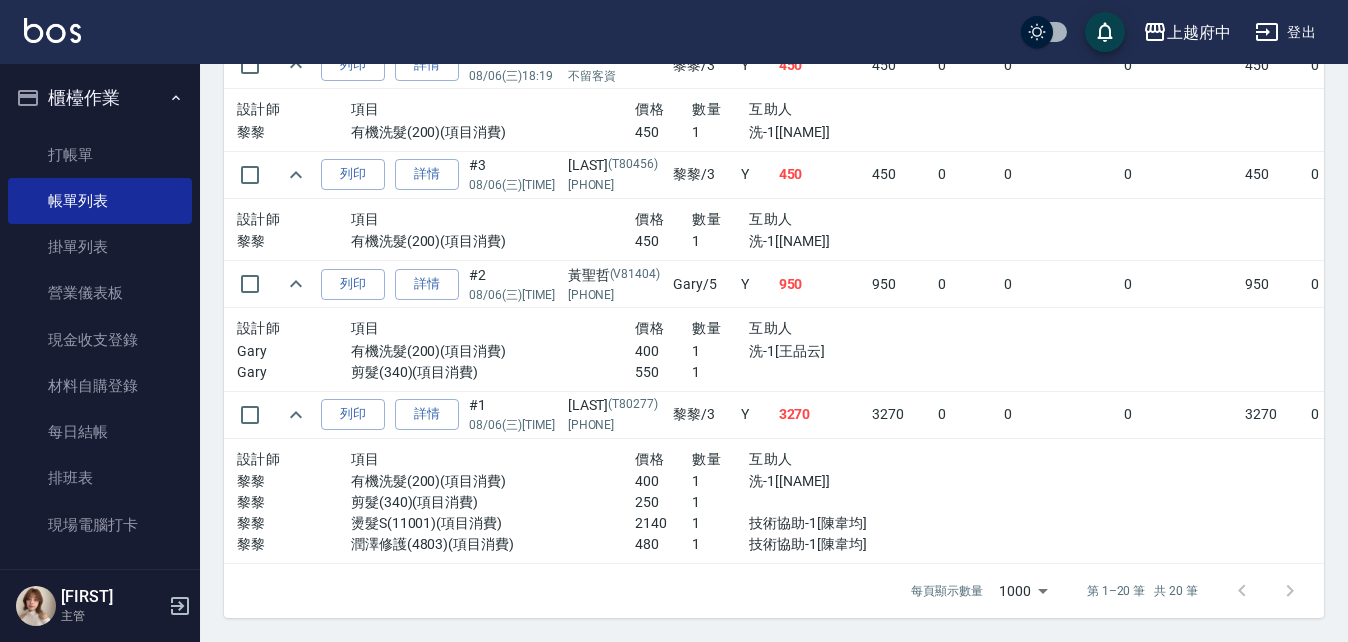 scroll, scrollTop: 2810, scrollLeft: 0, axis: vertical 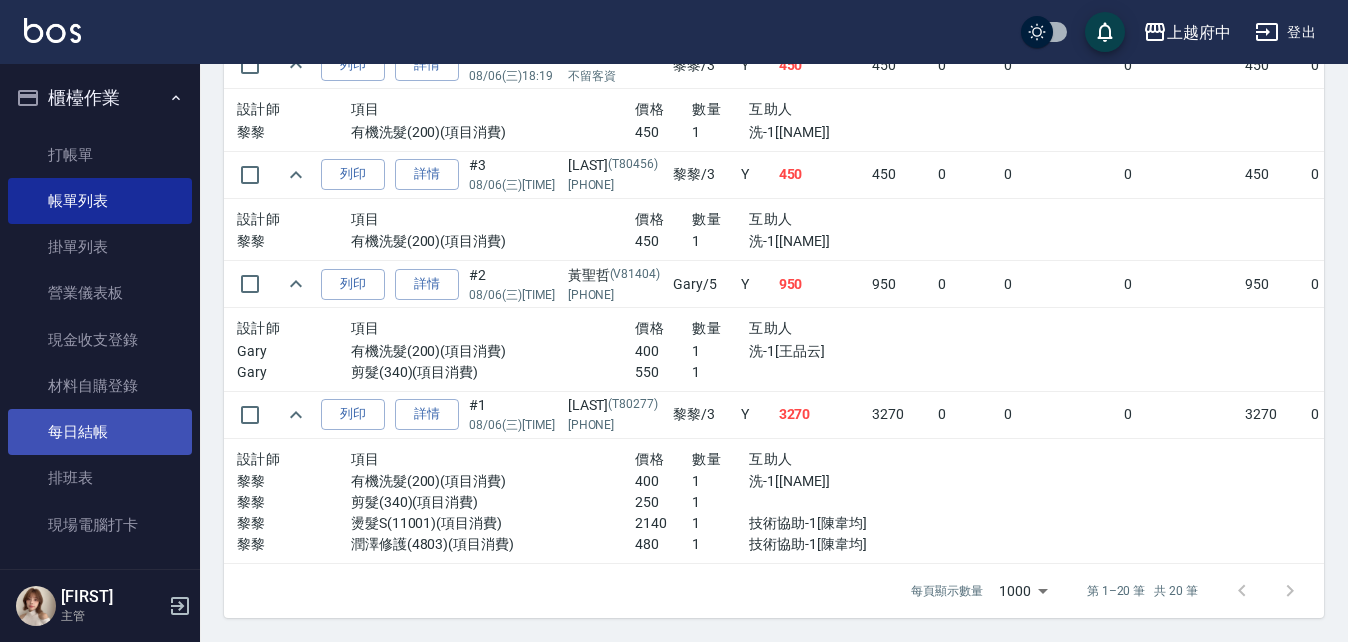 click on "每日結帳" at bounding box center [100, 432] 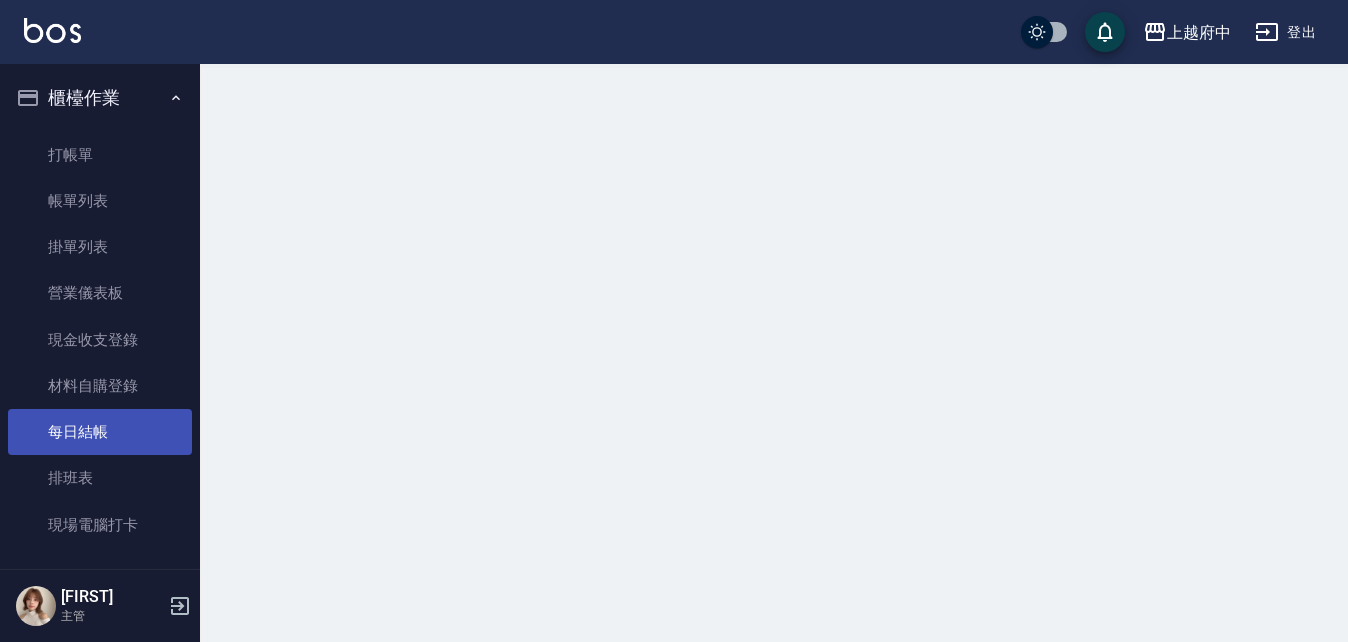 scroll, scrollTop: 0, scrollLeft: 0, axis: both 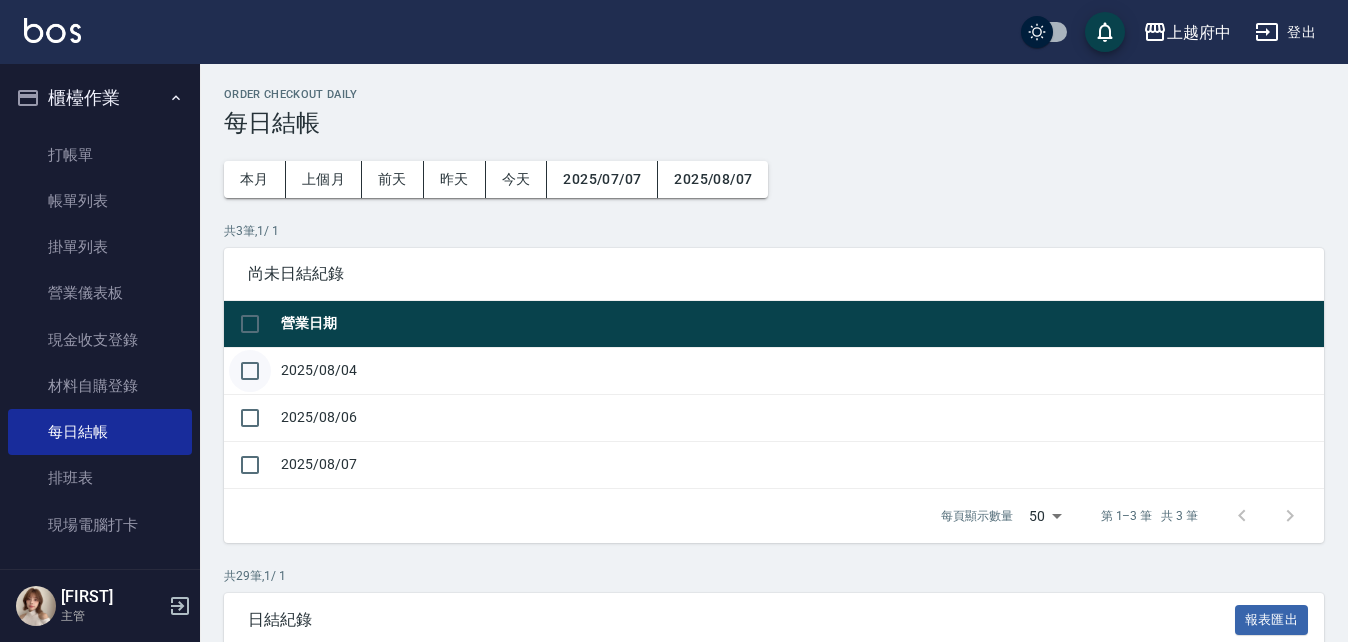 click at bounding box center [250, 371] 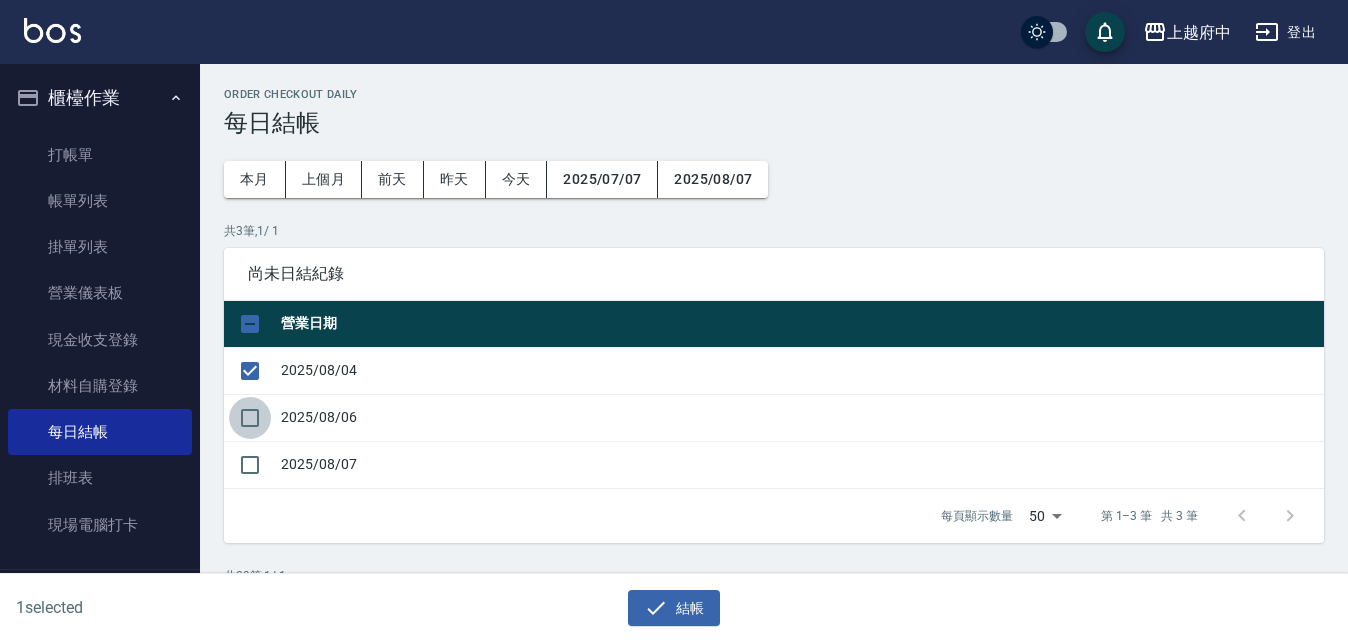 click at bounding box center (250, 418) 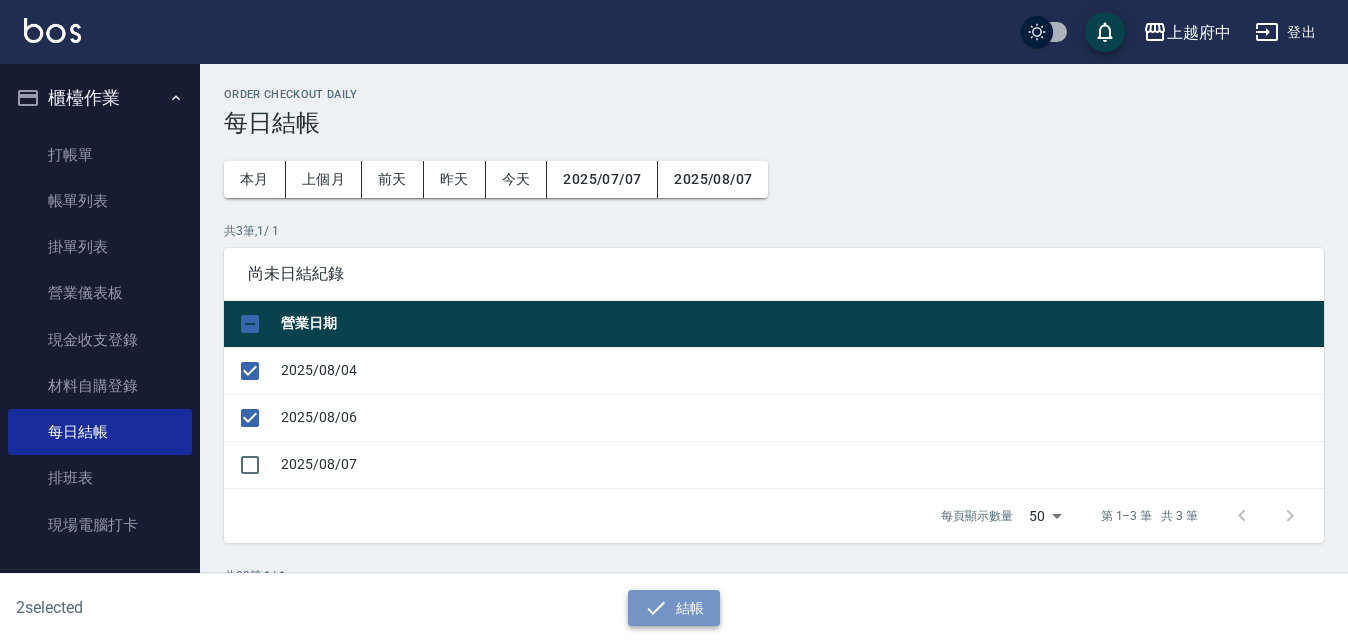 click 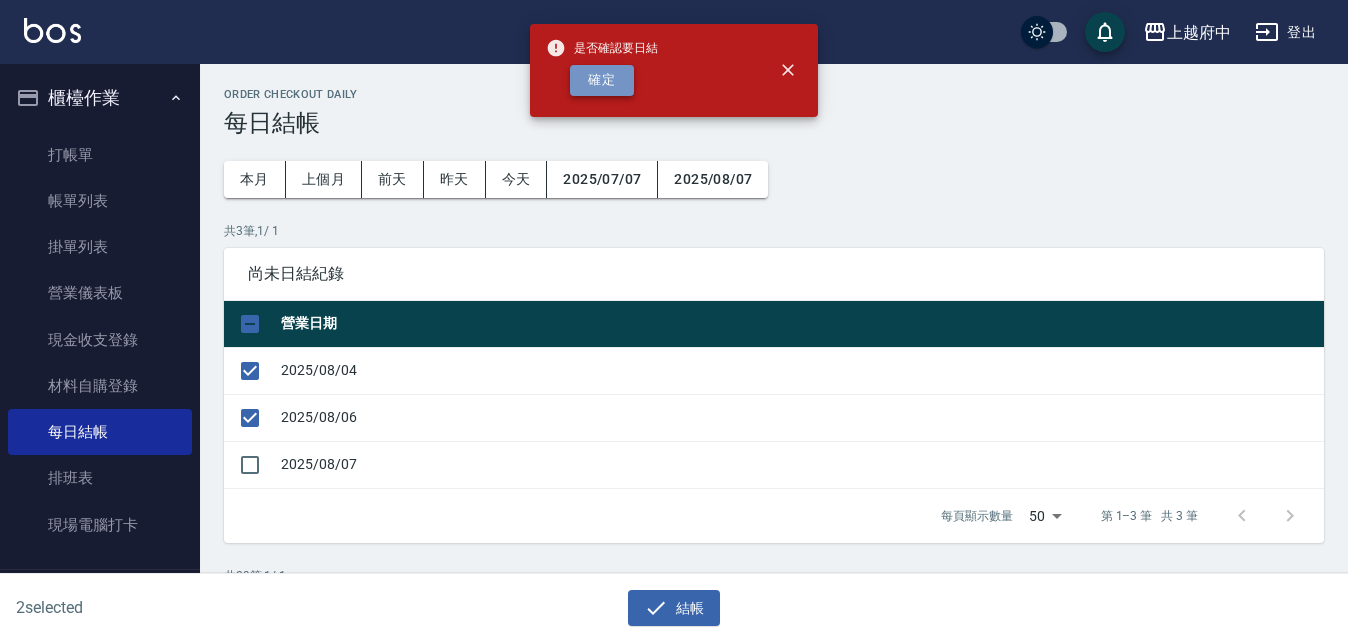 click on "確定" at bounding box center (602, 80) 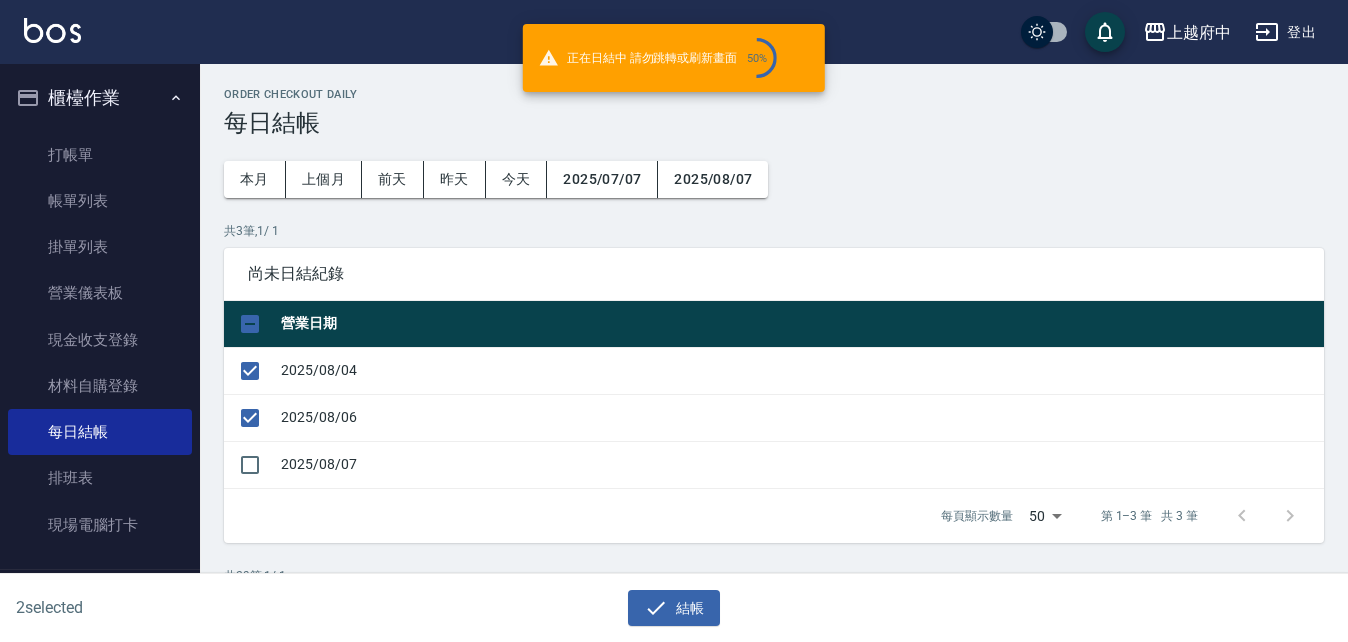 checkbox on "false" 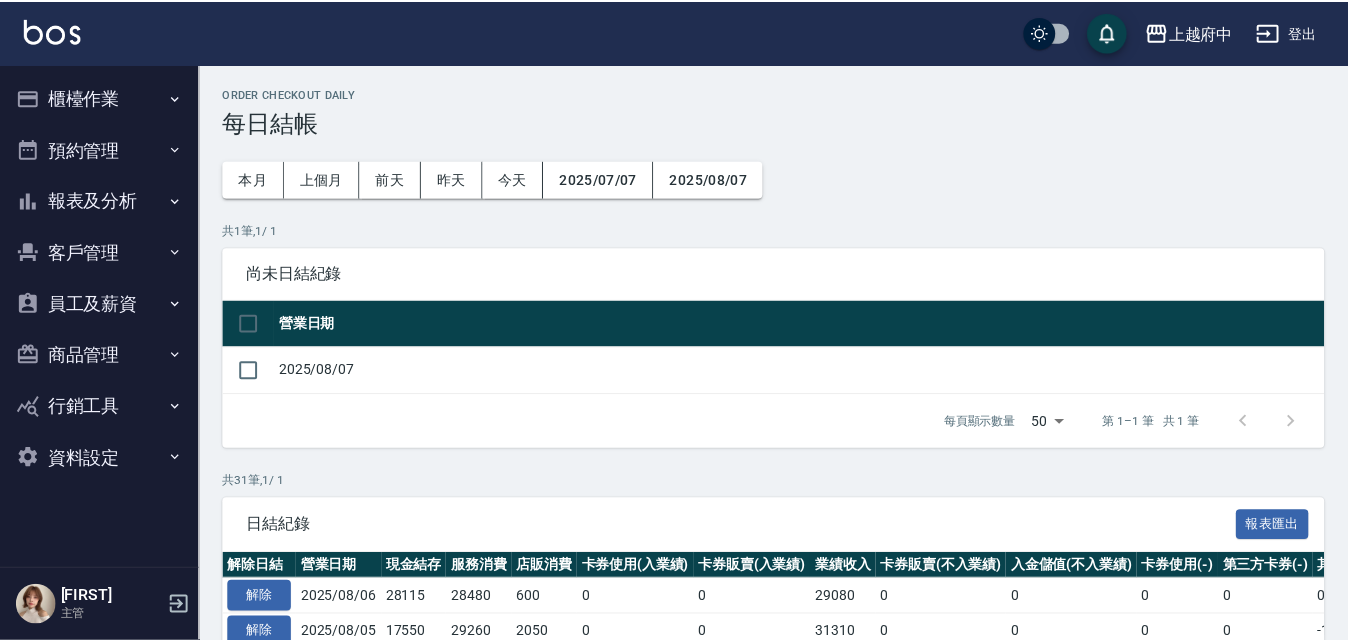 scroll, scrollTop: 0, scrollLeft: 0, axis: both 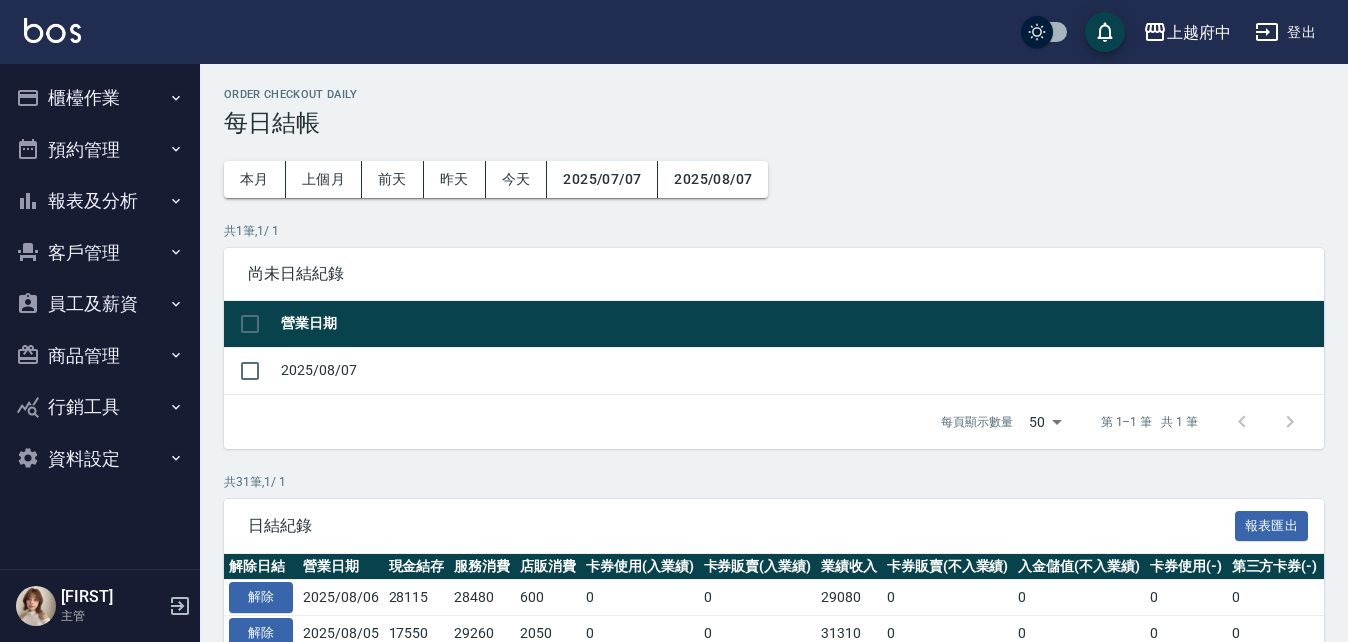 click on "客戶管理" at bounding box center [100, 253] 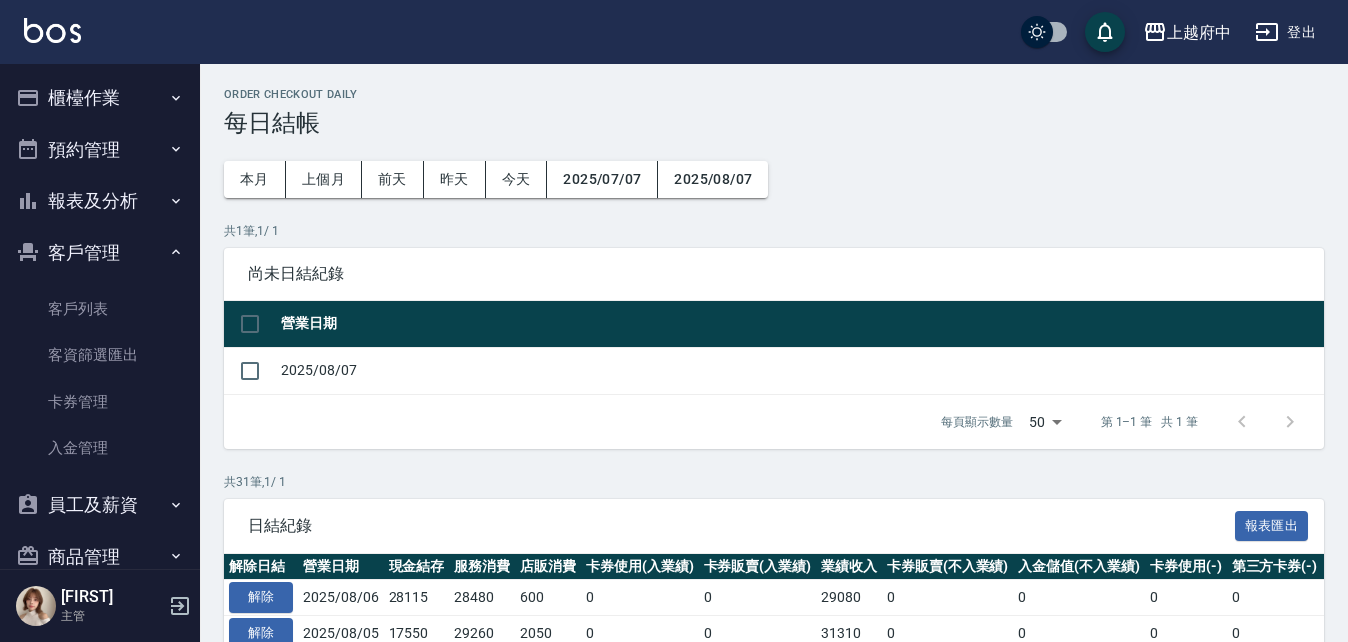 click on "客戶管理" at bounding box center [100, 253] 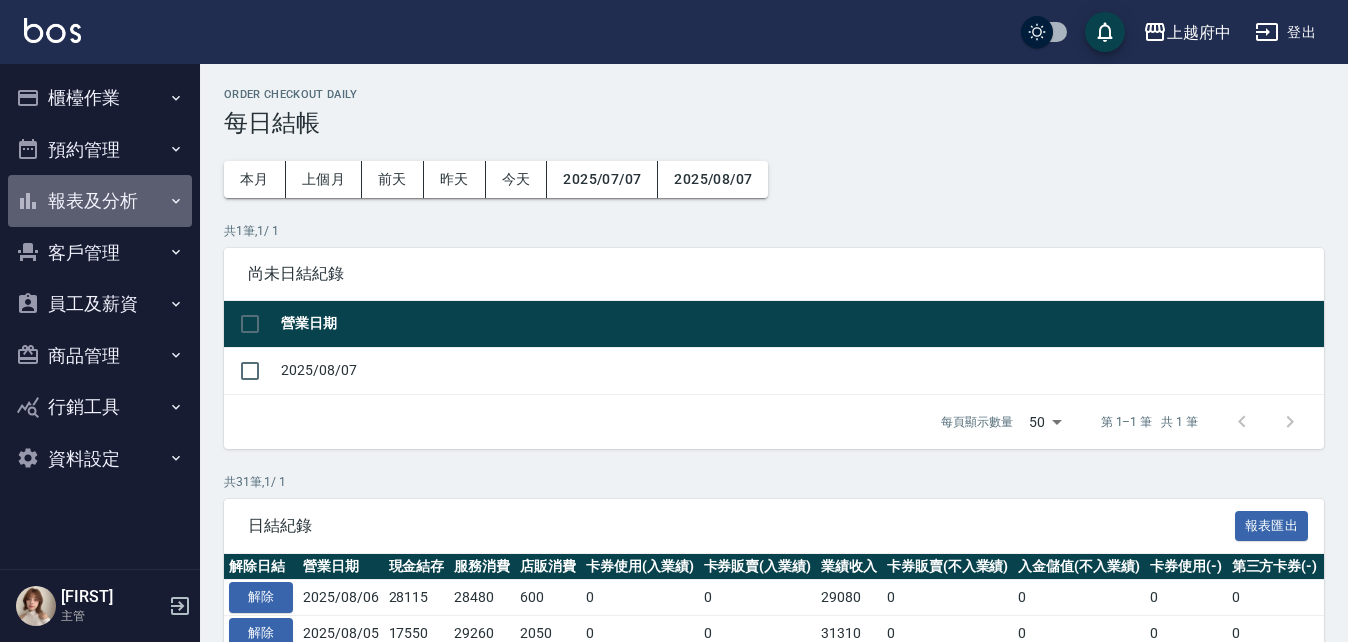 click on "報表及分析" at bounding box center [100, 201] 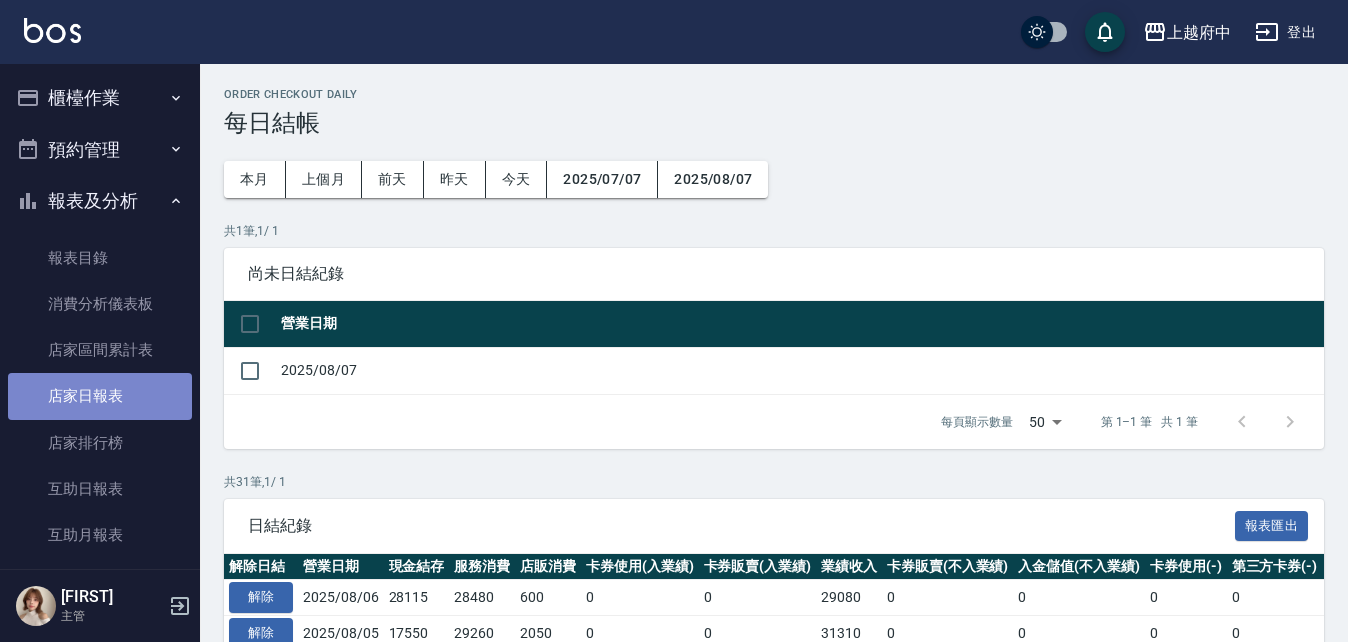 click on "店家日報表" at bounding box center [100, 396] 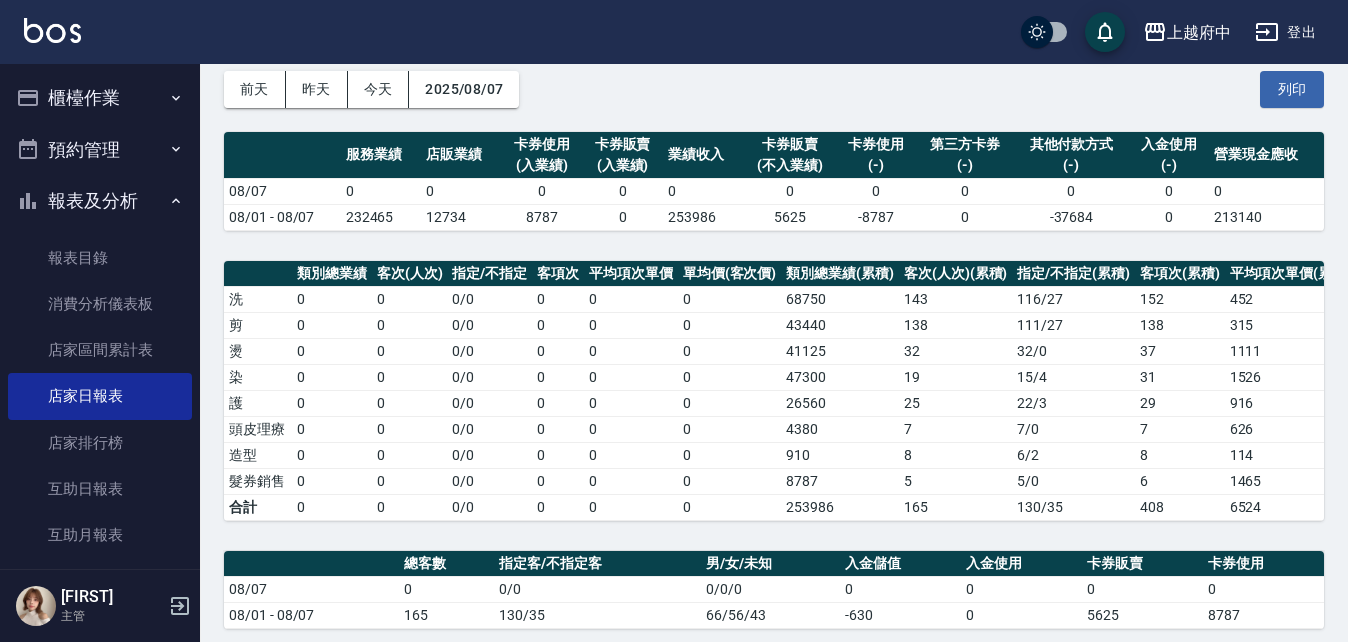 scroll, scrollTop: 0, scrollLeft: 0, axis: both 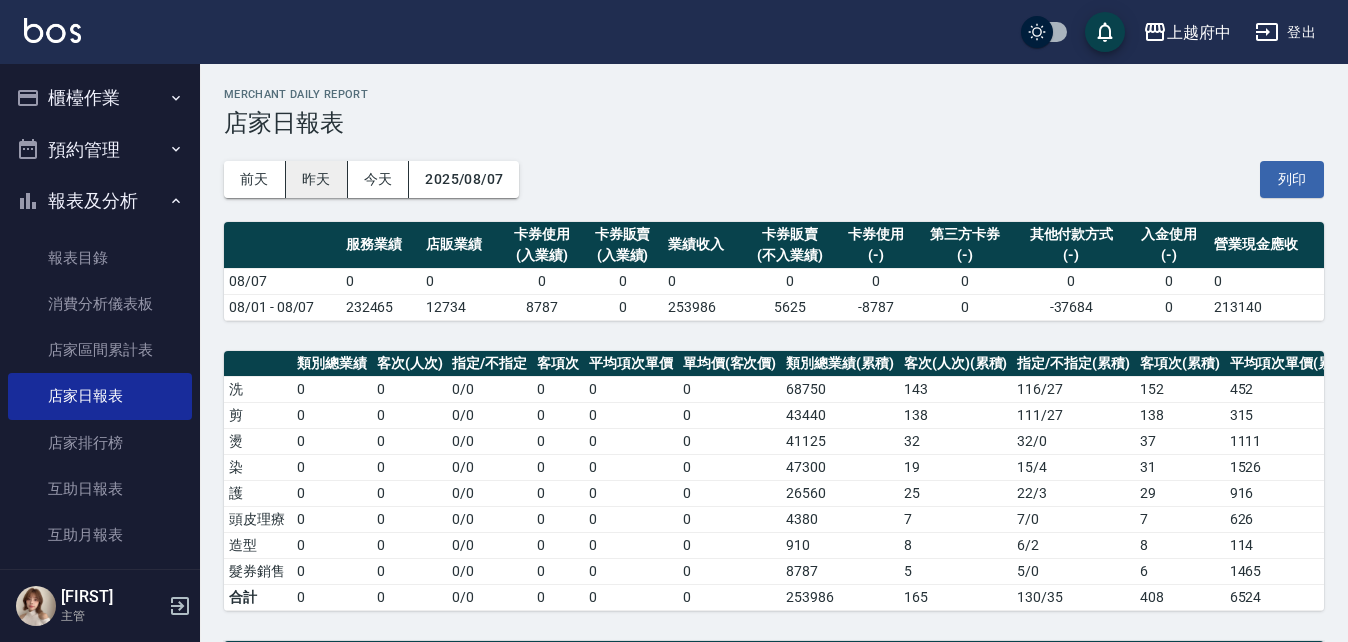 click on "昨天" at bounding box center [317, 179] 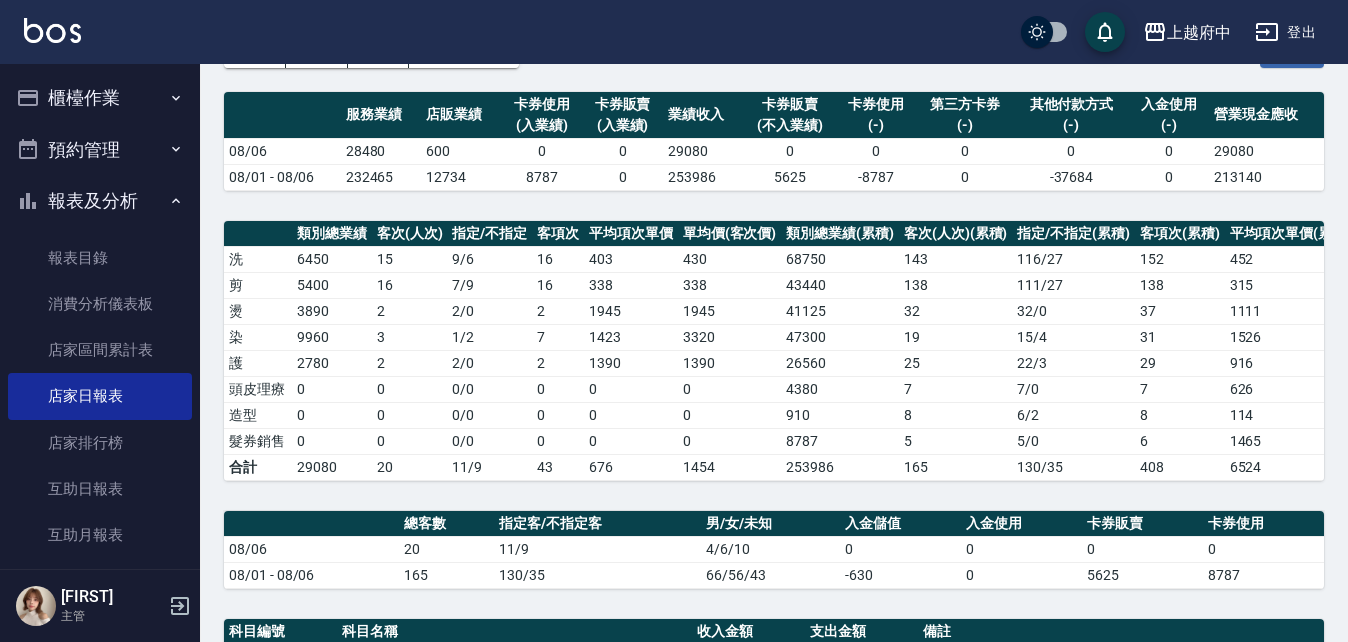 scroll, scrollTop: 0, scrollLeft: 0, axis: both 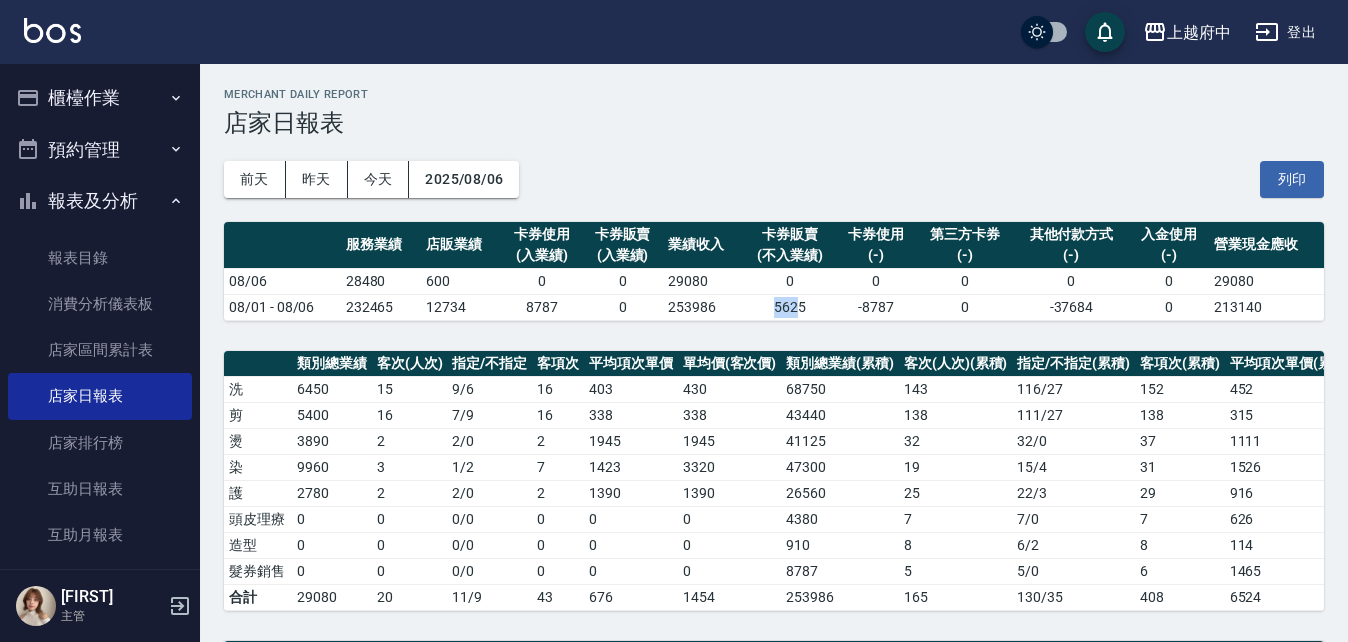 drag, startPoint x: 768, startPoint y: 308, endPoint x: 797, endPoint y: 314, distance: 29.614185 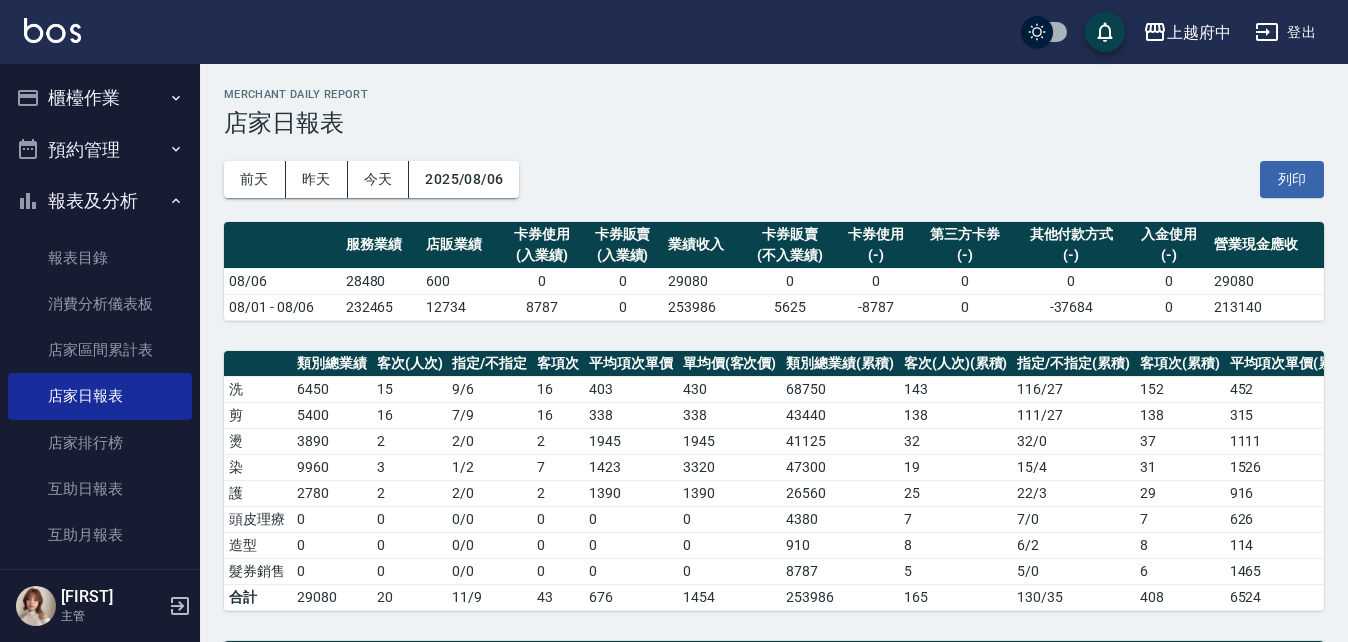 click on "253986" at bounding box center (703, 307) 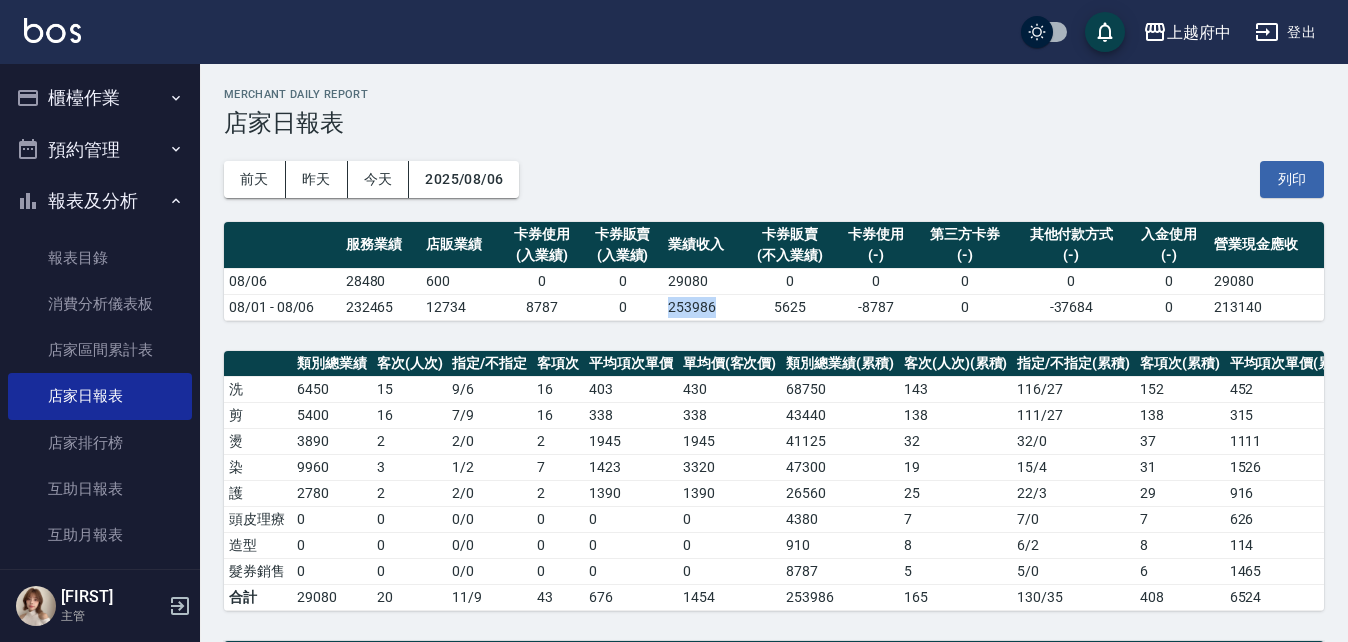 click on "253986" at bounding box center (703, 307) 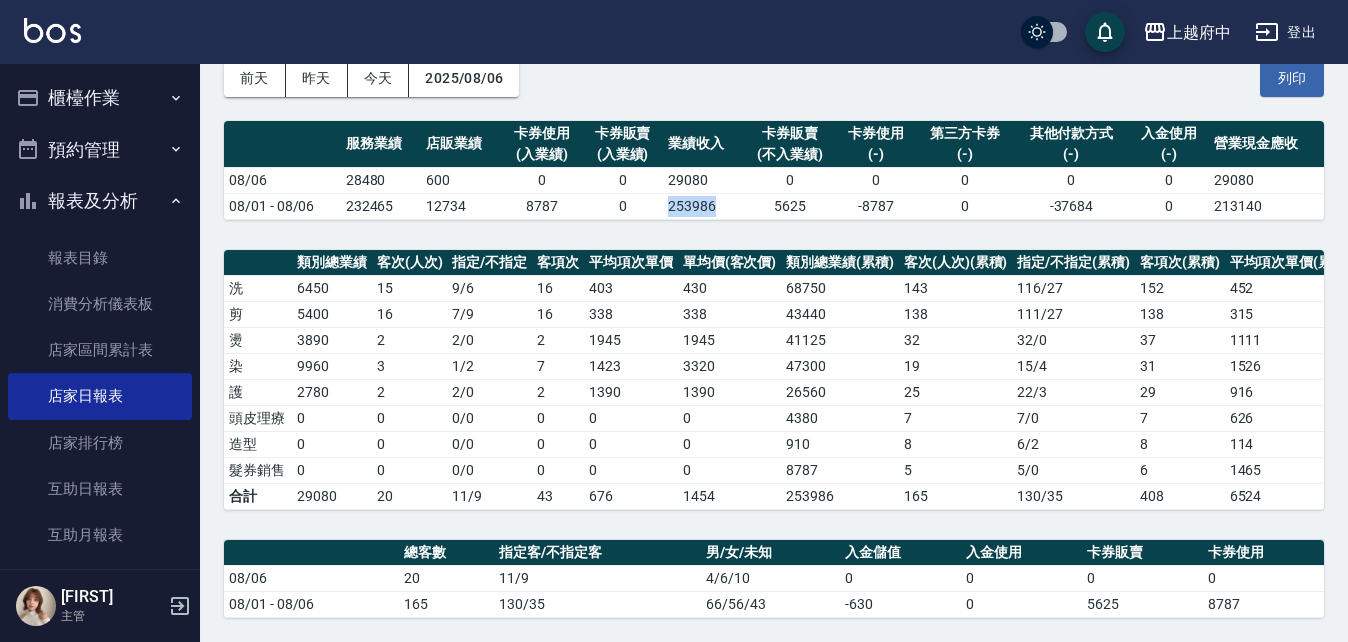 scroll, scrollTop: 100, scrollLeft: 0, axis: vertical 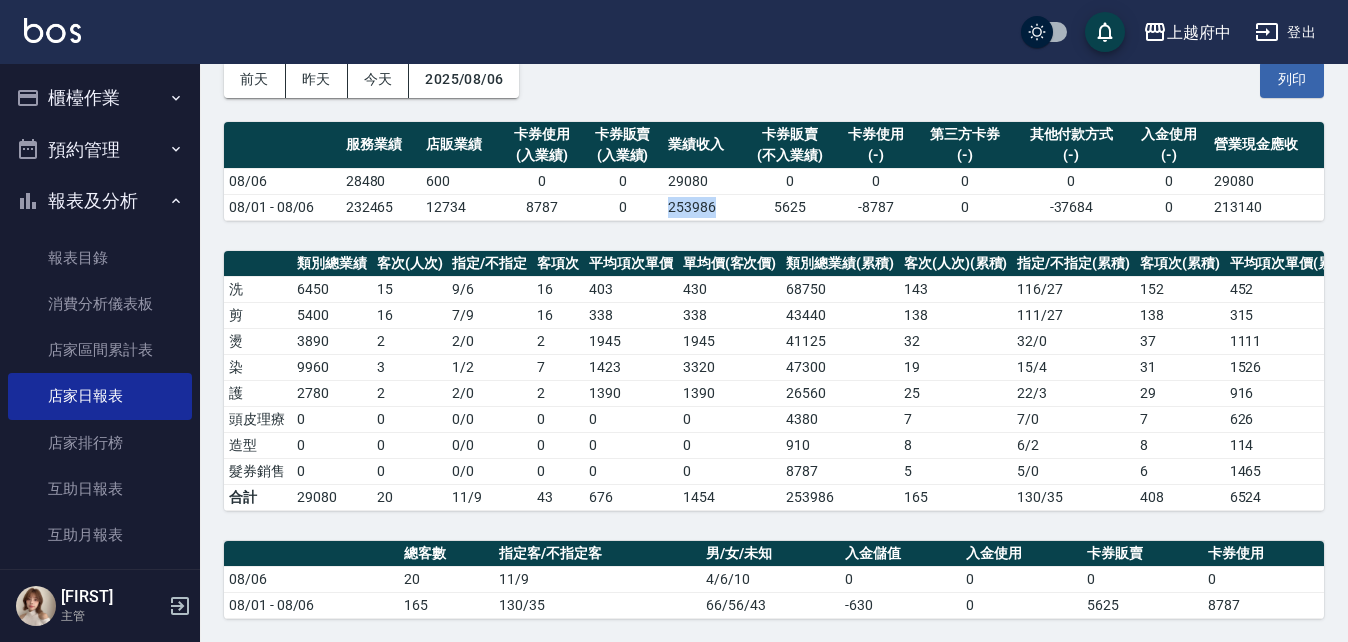 click on "報表及分析" at bounding box center [100, 201] 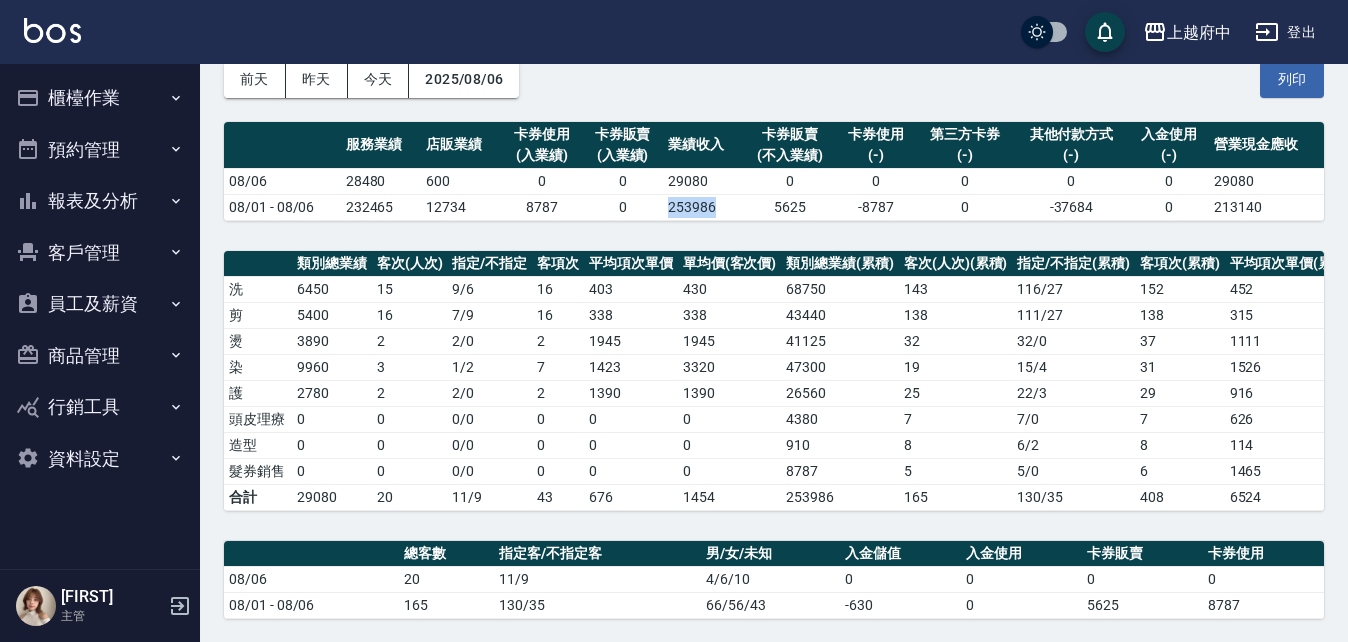 scroll, scrollTop: 400, scrollLeft: 0, axis: vertical 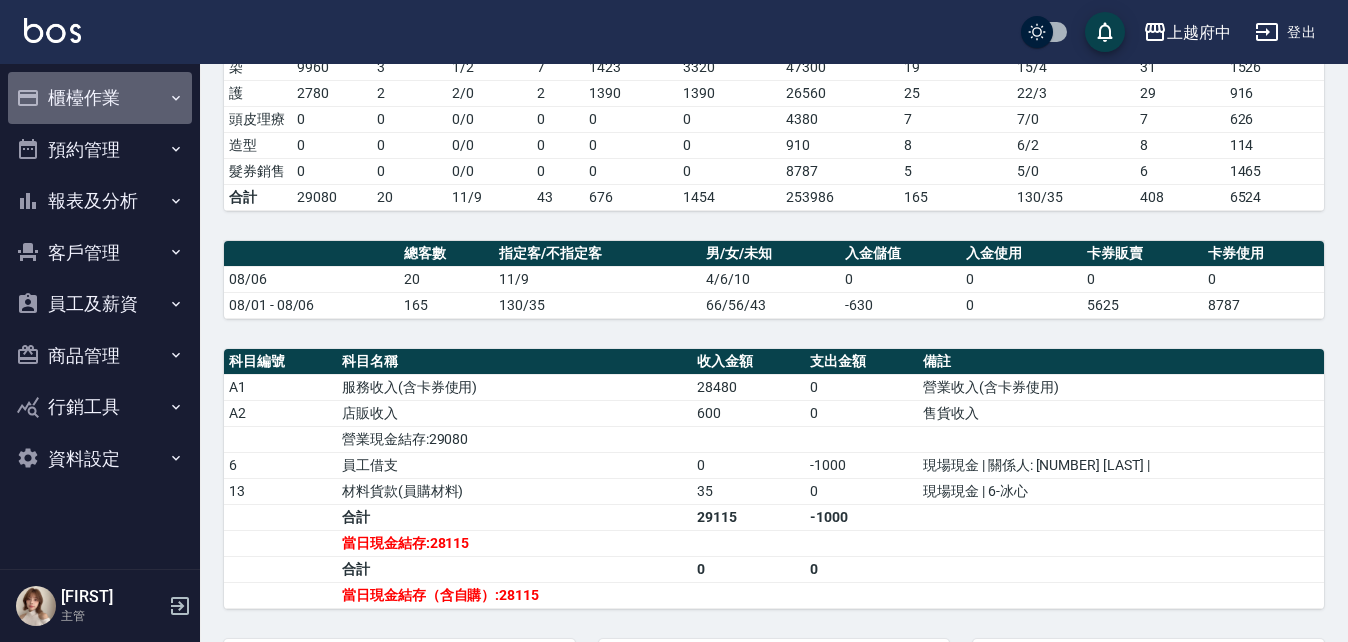 click on "櫃檯作業" at bounding box center [100, 98] 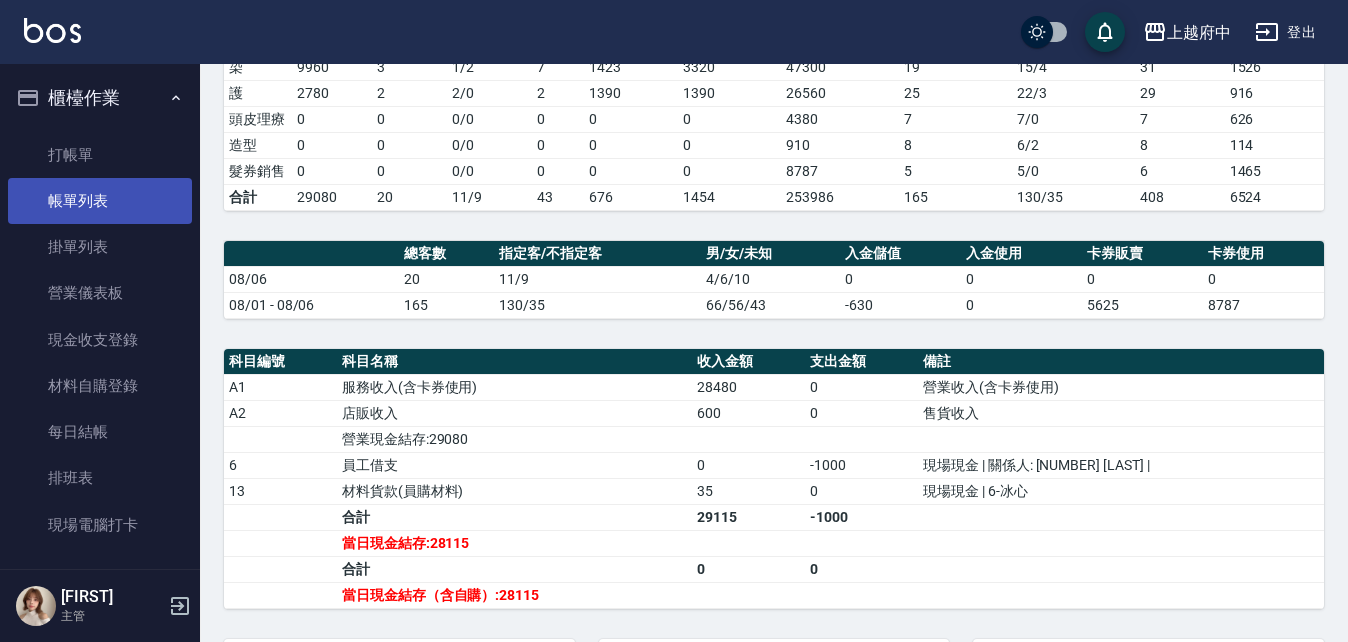click on "帳單列表" at bounding box center [100, 201] 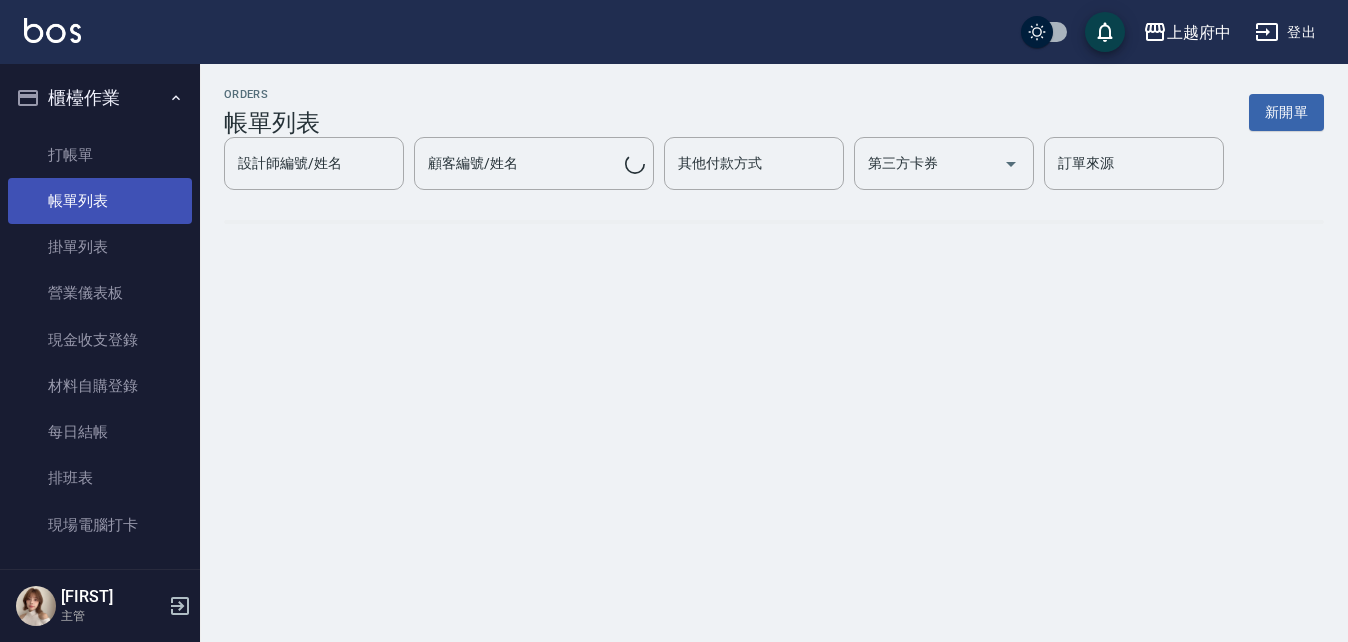 scroll, scrollTop: 0, scrollLeft: 0, axis: both 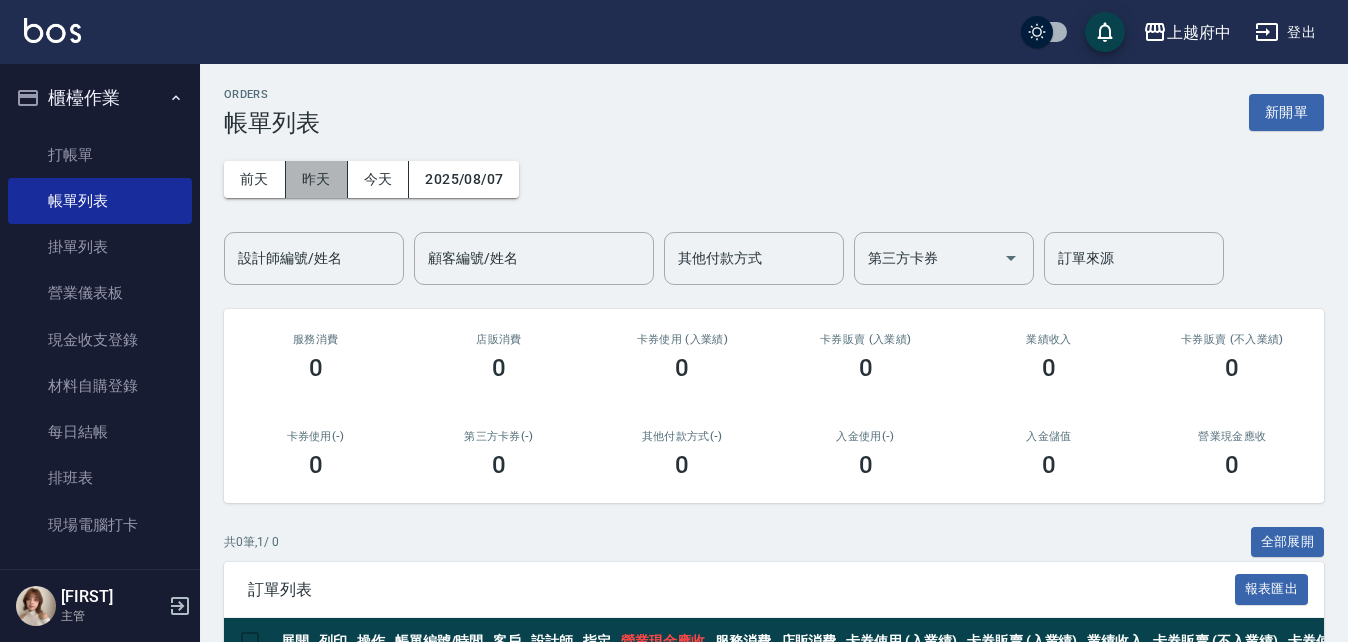 drag, startPoint x: 299, startPoint y: 179, endPoint x: 296, endPoint y: 192, distance: 13.341664 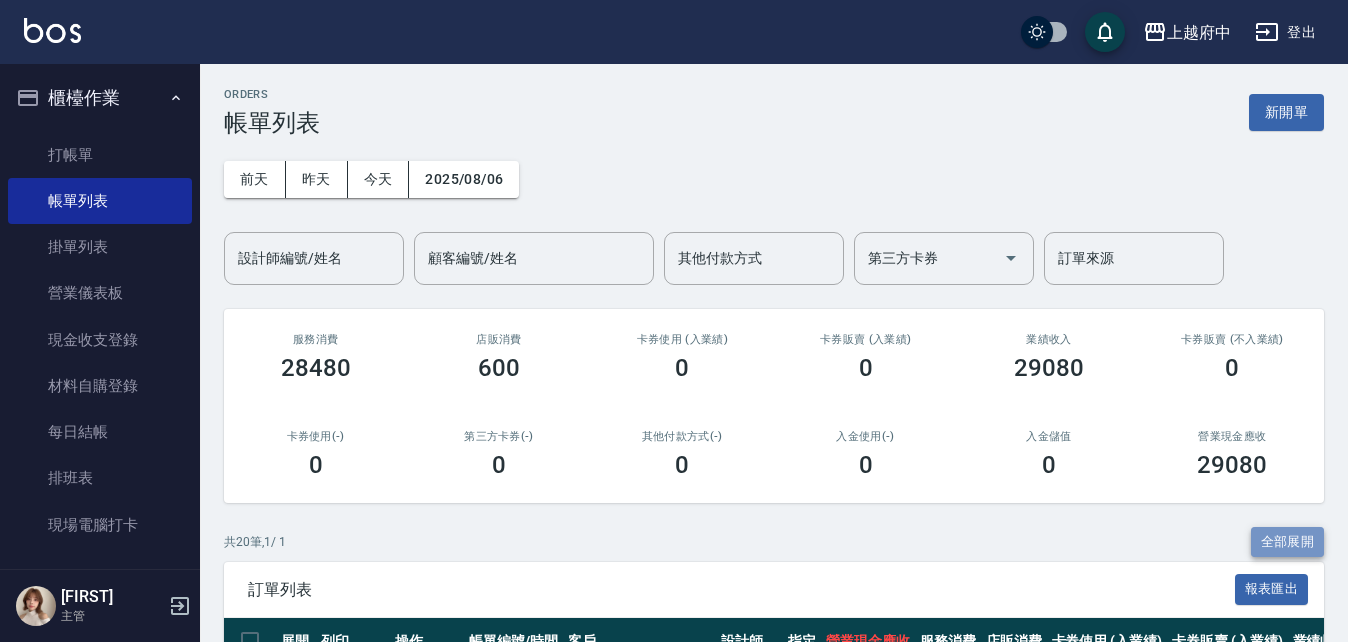 click on "全部展開" at bounding box center (1288, 542) 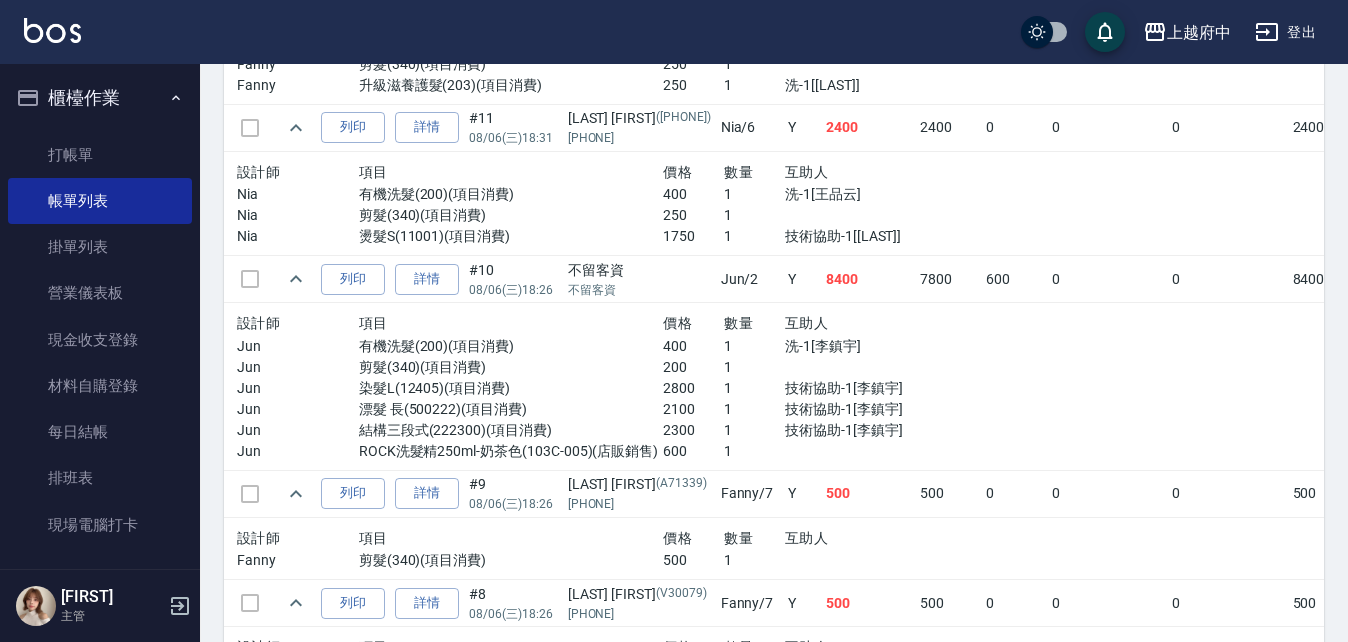 scroll, scrollTop: 1800, scrollLeft: 0, axis: vertical 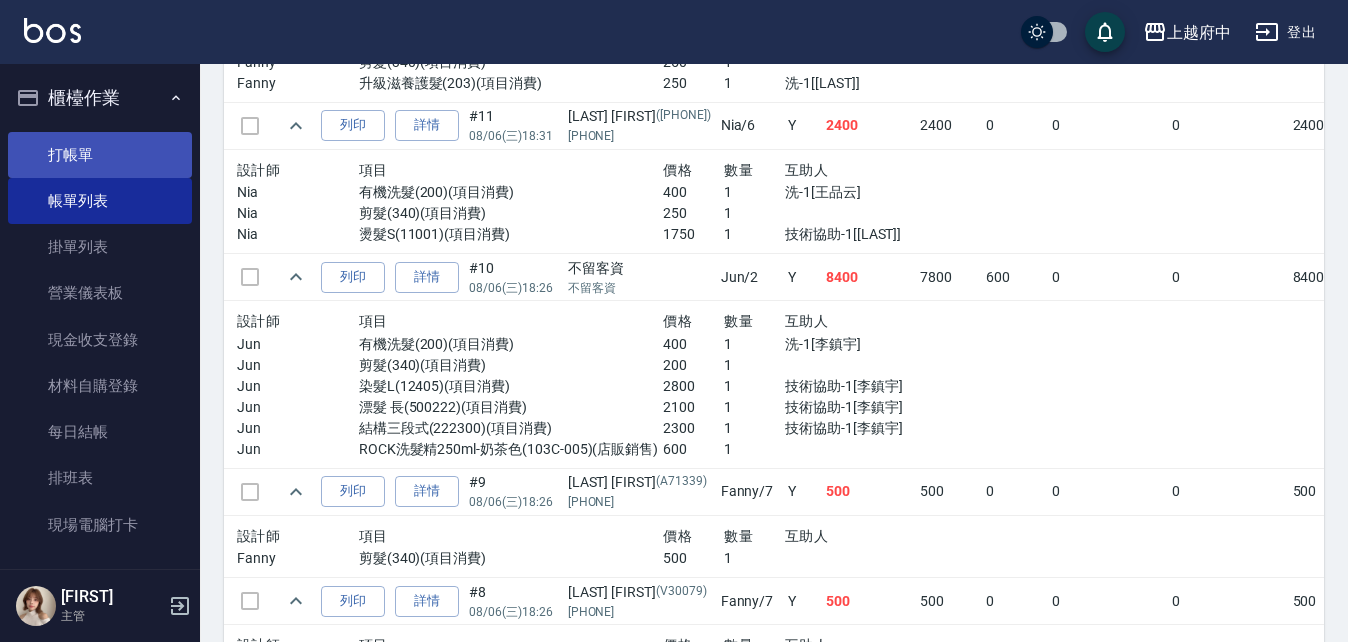 click on "打帳單" at bounding box center (100, 155) 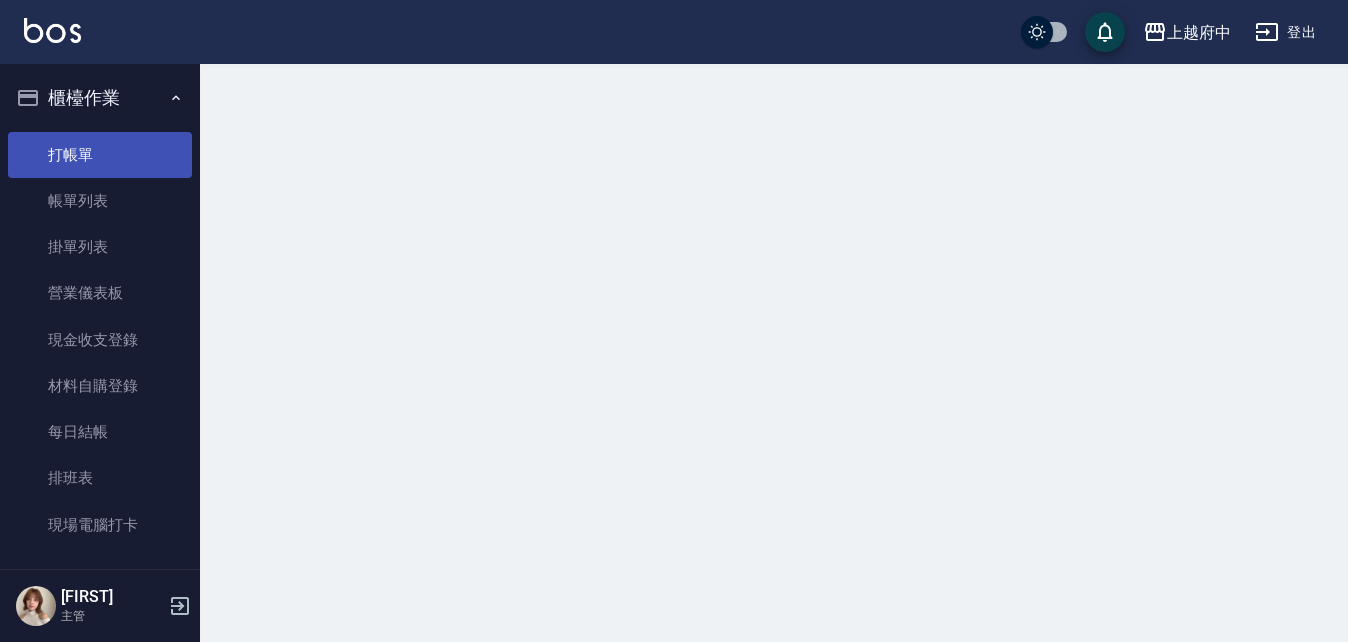 scroll, scrollTop: 0, scrollLeft: 0, axis: both 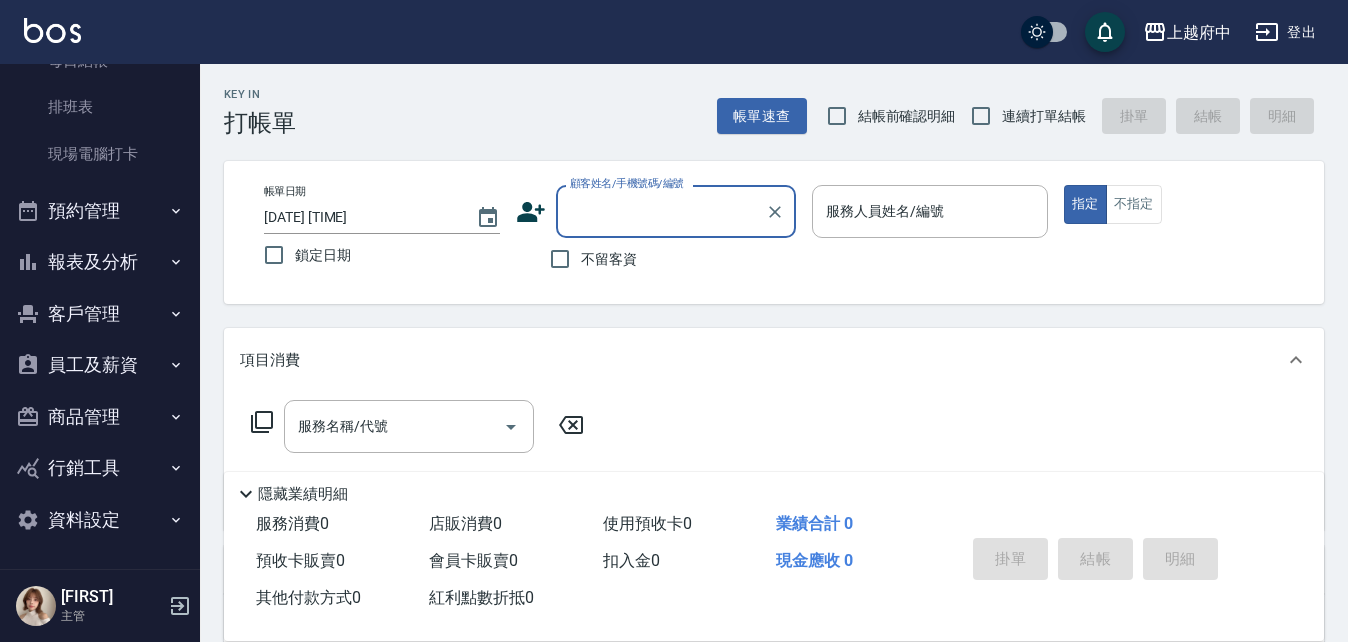click on "報表及分析" at bounding box center (100, 262) 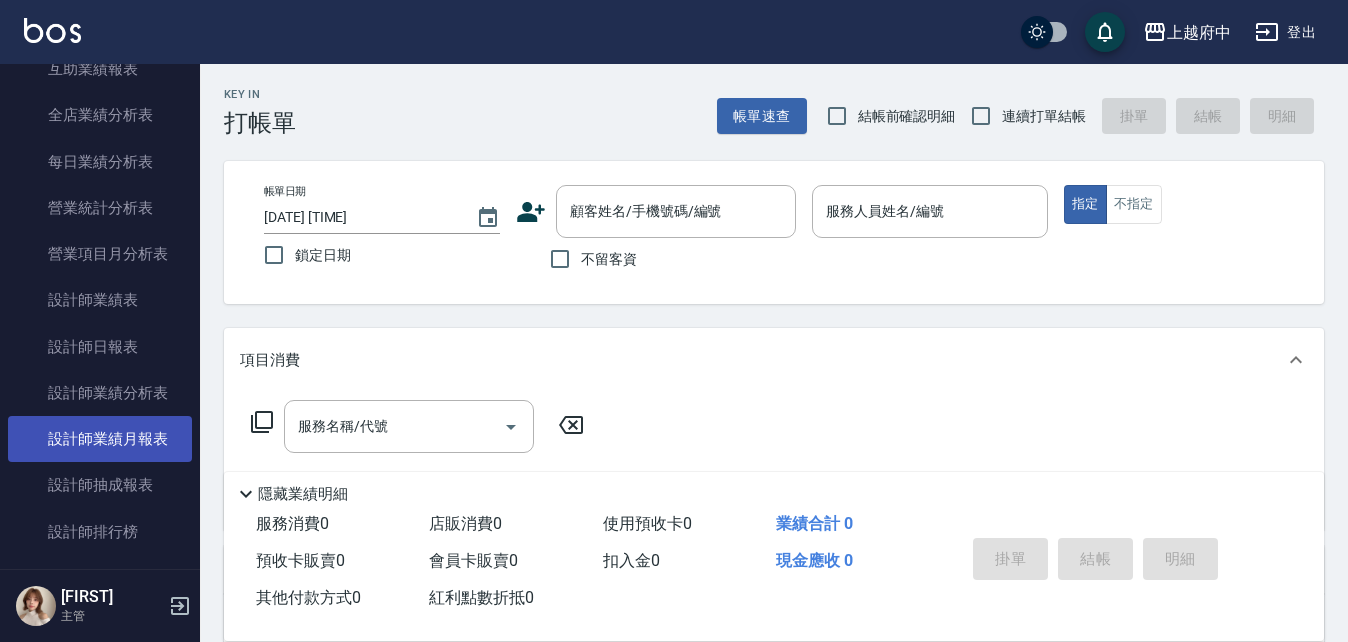 scroll, scrollTop: 1071, scrollLeft: 0, axis: vertical 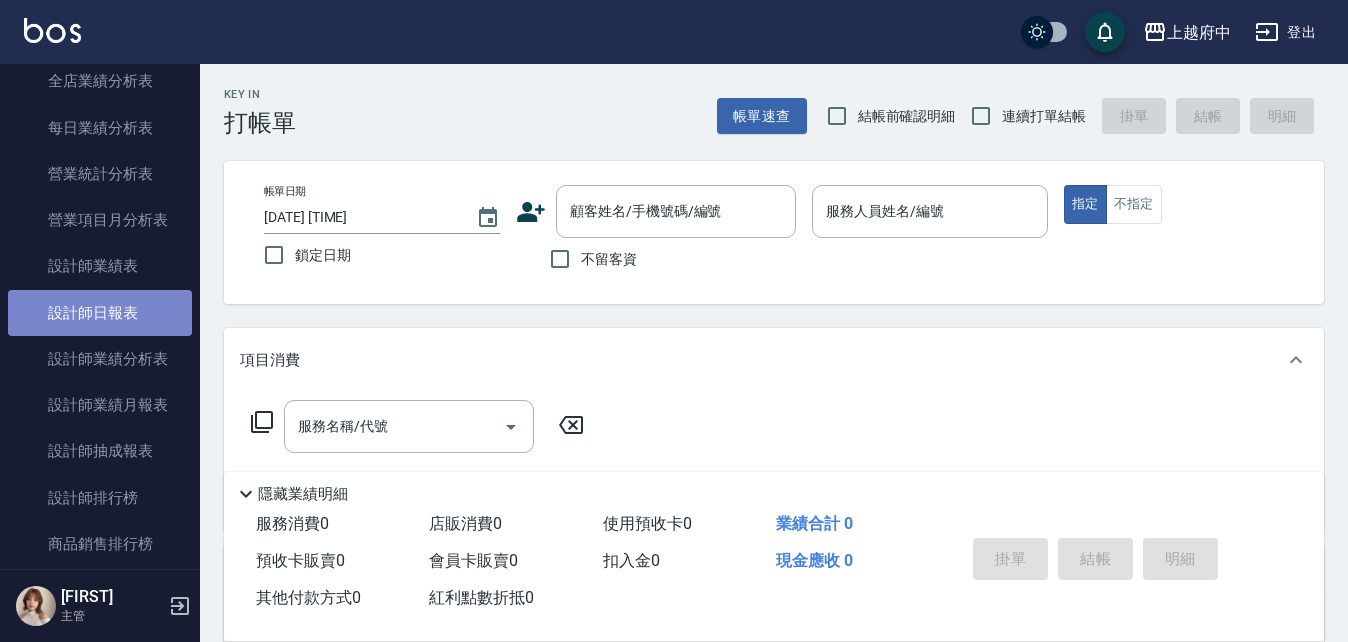 click on "設計師日報表" at bounding box center (100, 313) 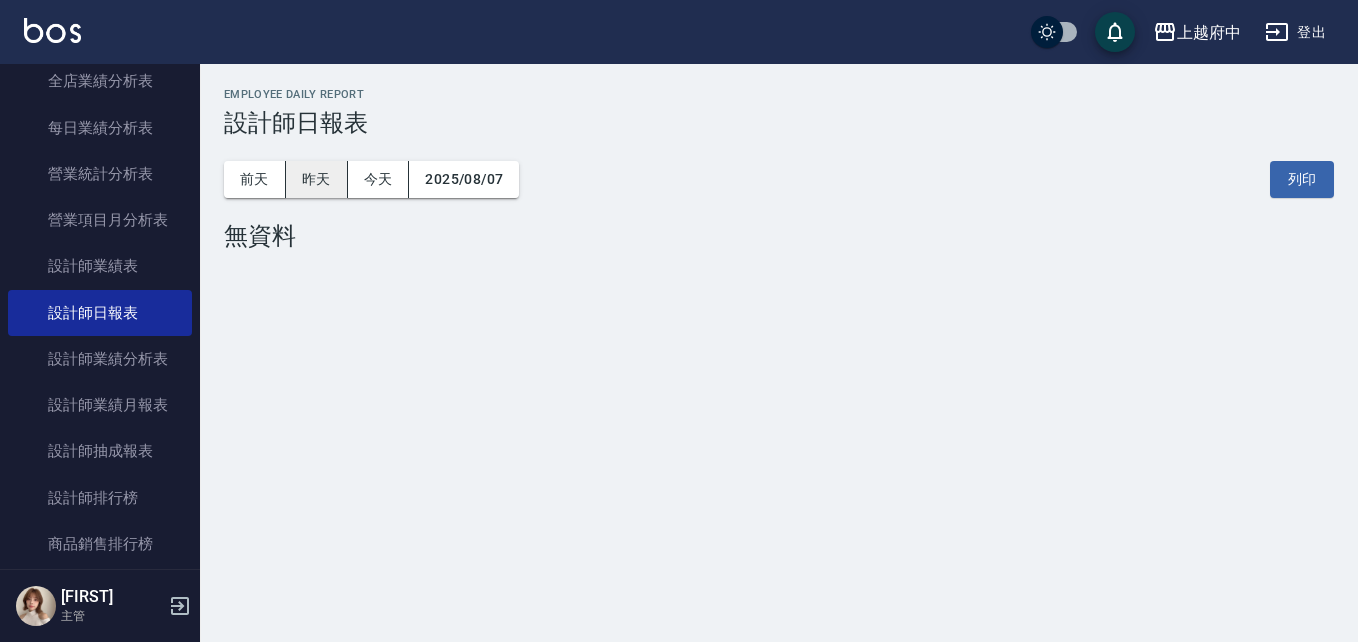 click on "昨天" at bounding box center (317, 179) 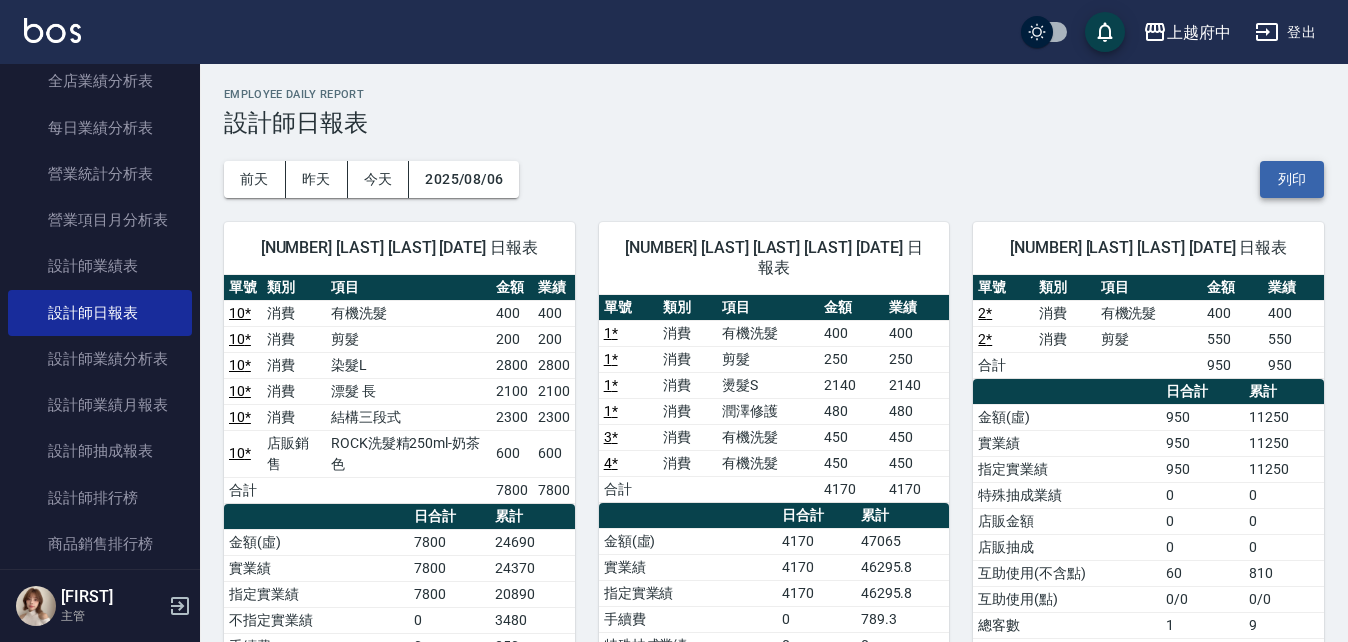 click on "列印" at bounding box center [1292, 179] 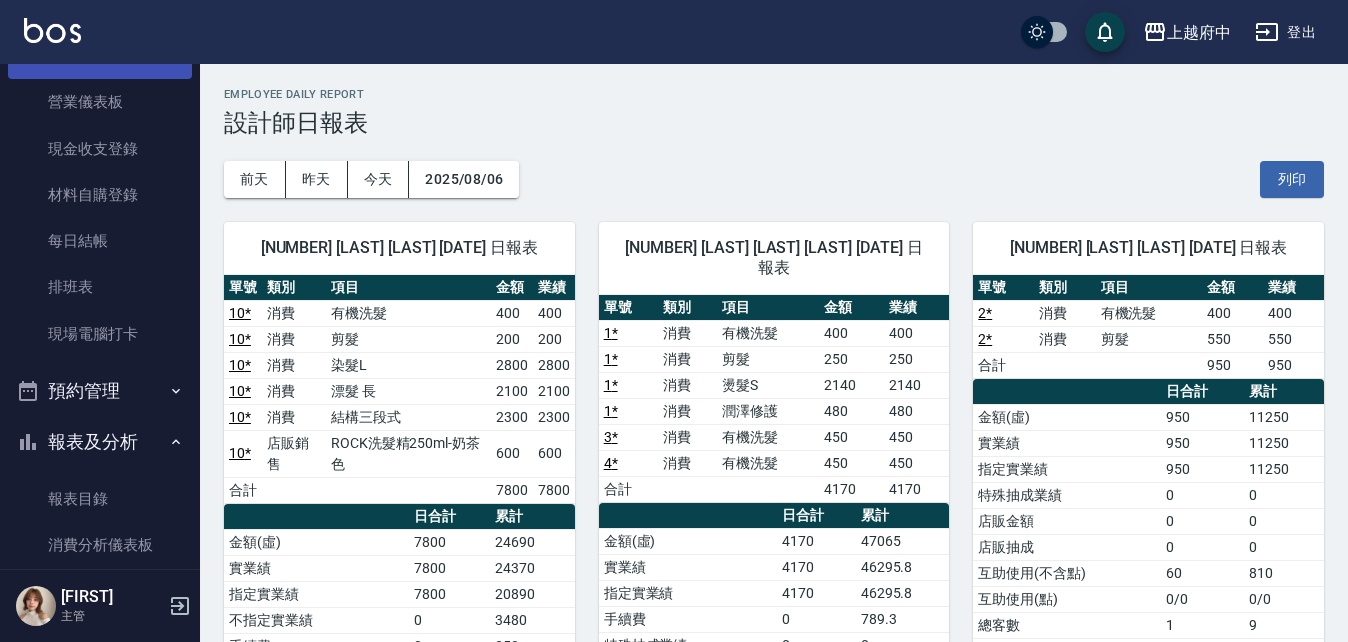 scroll, scrollTop: 0, scrollLeft: 0, axis: both 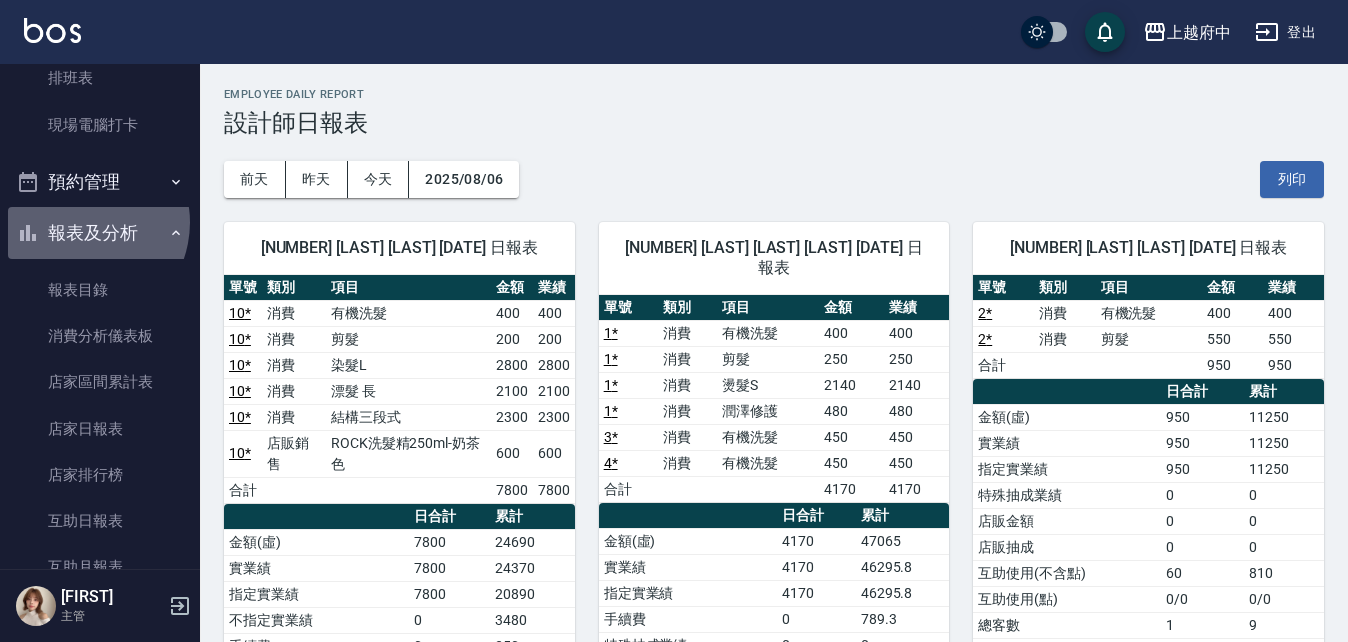 click on "報表及分析" at bounding box center [100, 233] 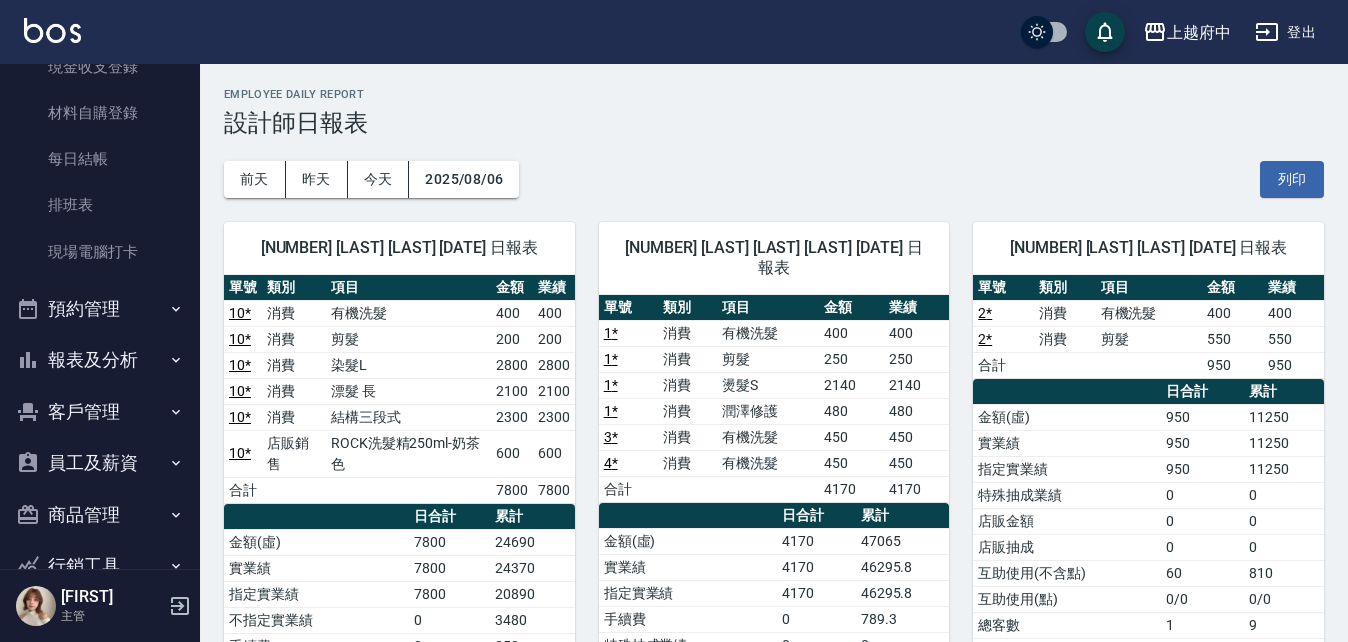 scroll, scrollTop: 0, scrollLeft: 0, axis: both 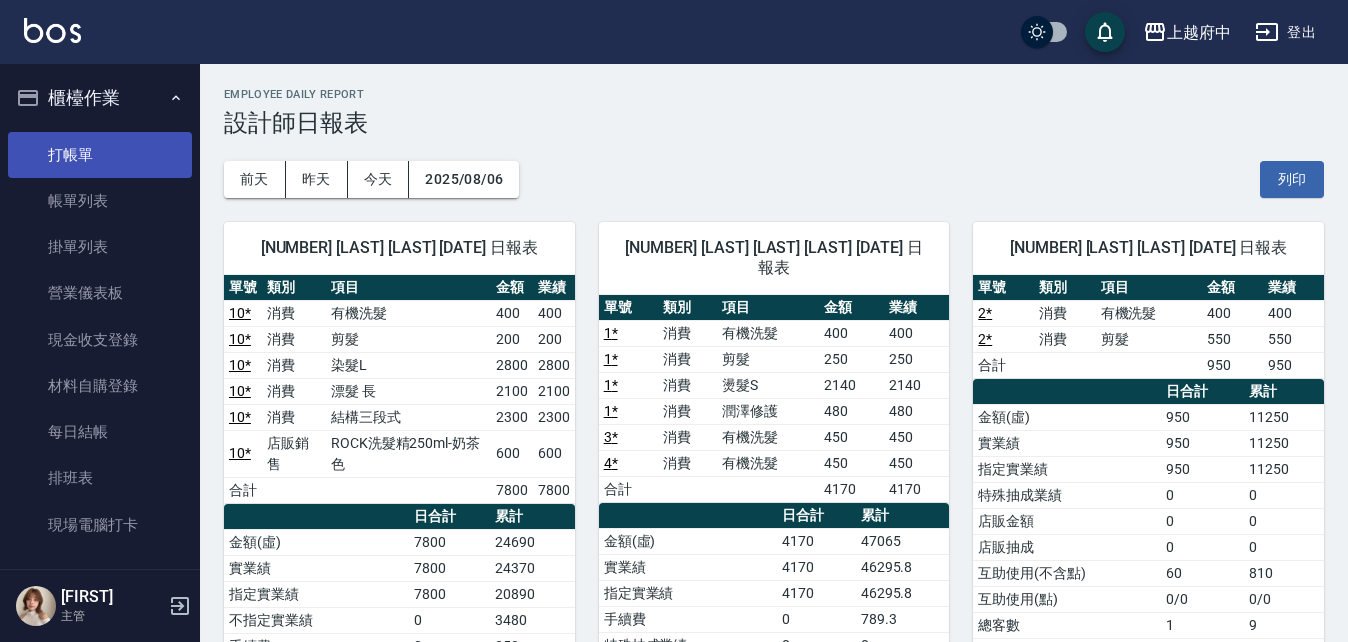 click on "打帳單" at bounding box center [100, 155] 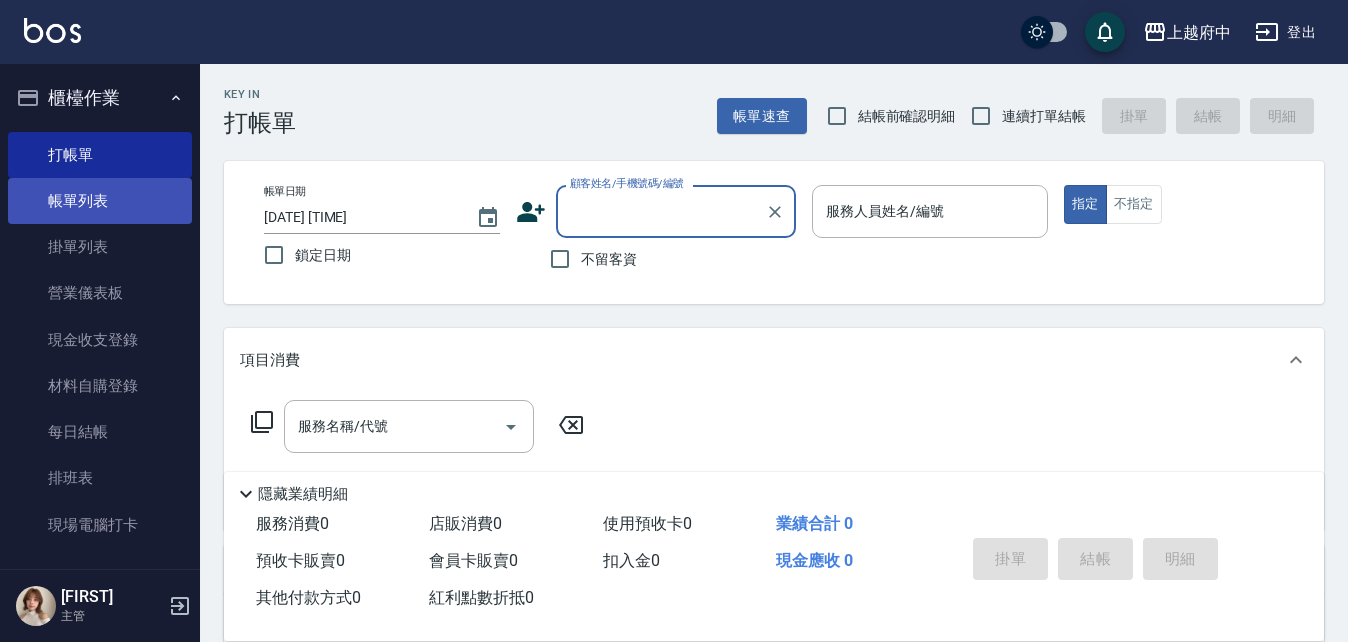 click on "帳單列表" at bounding box center (100, 201) 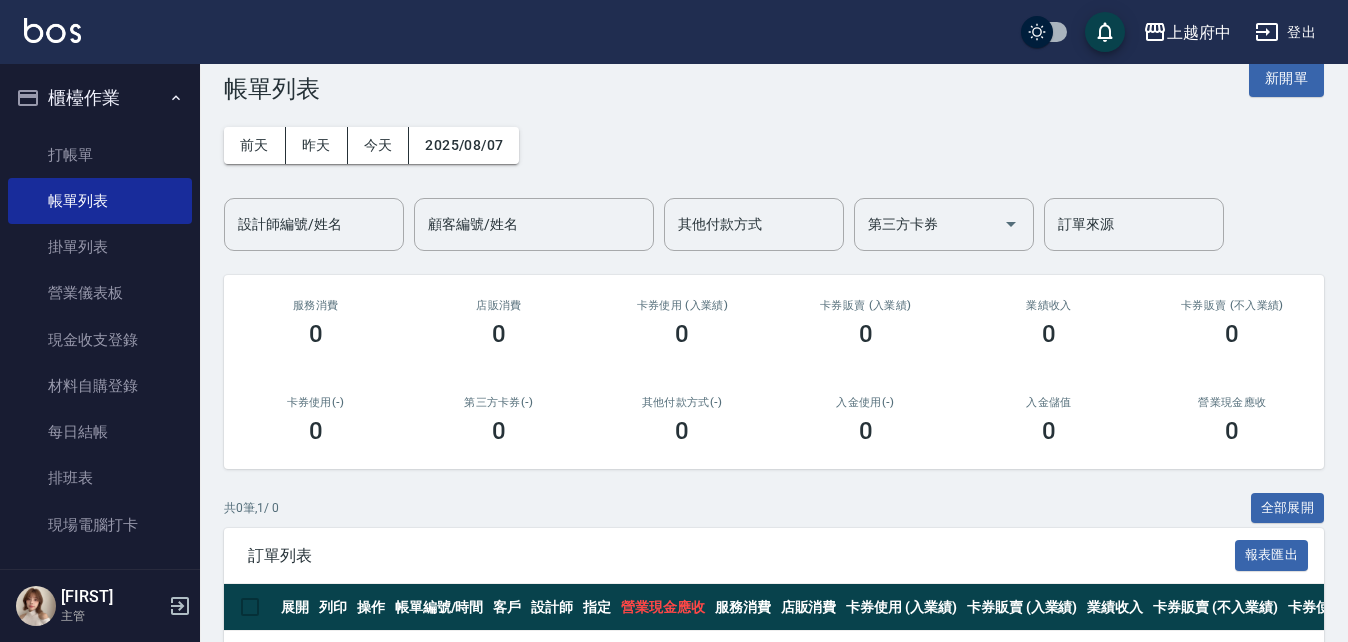 scroll, scrollTop: 0, scrollLeft: 0, axis: both 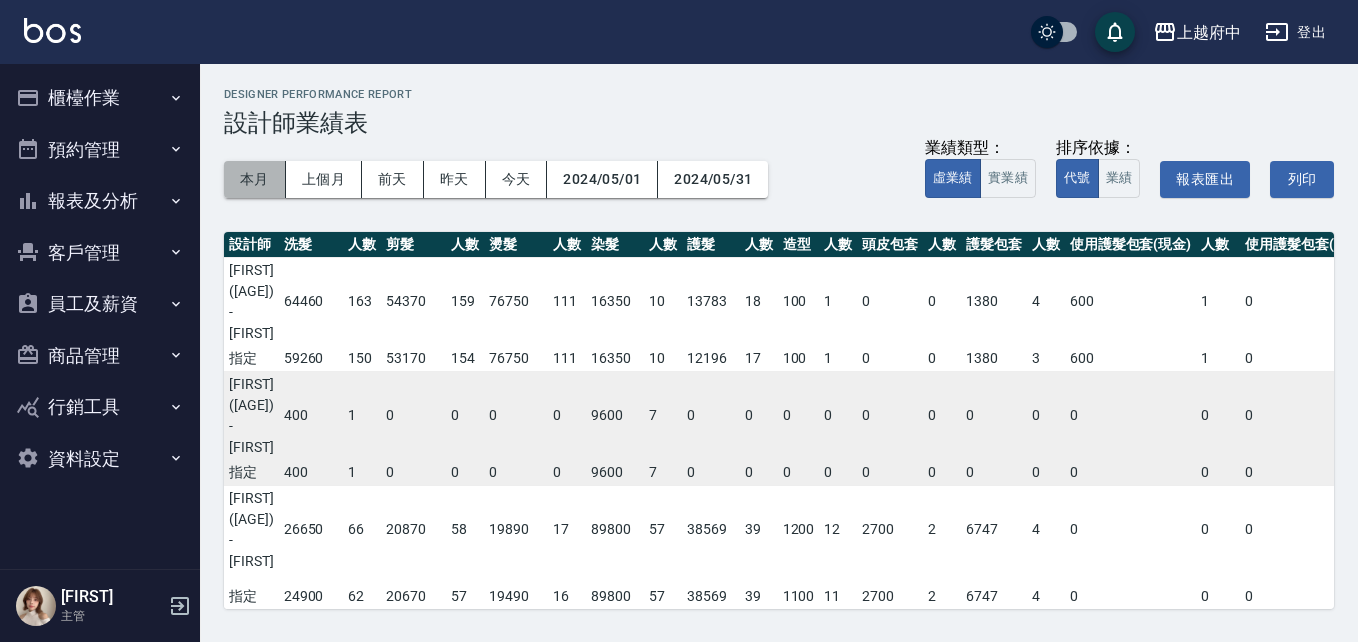 click on "本月" at bounding box center [255, 179] 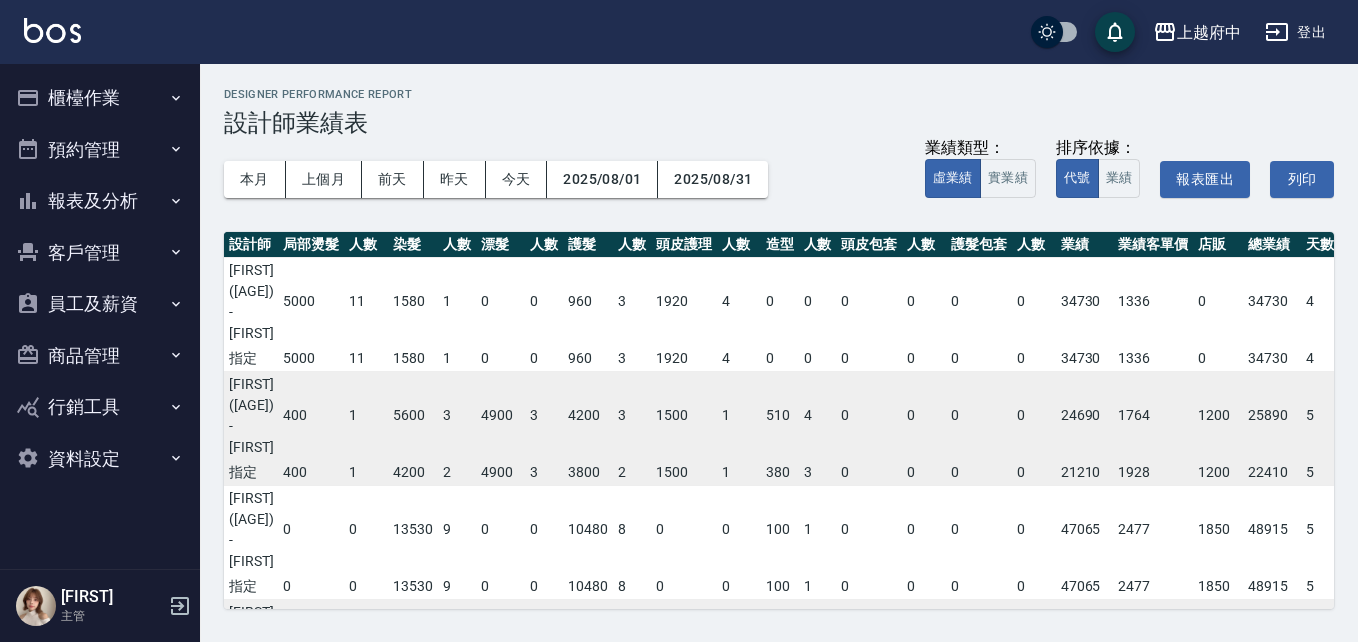 scroll, scrollTop: 0, scrollLeft: 392, axis: horizontal 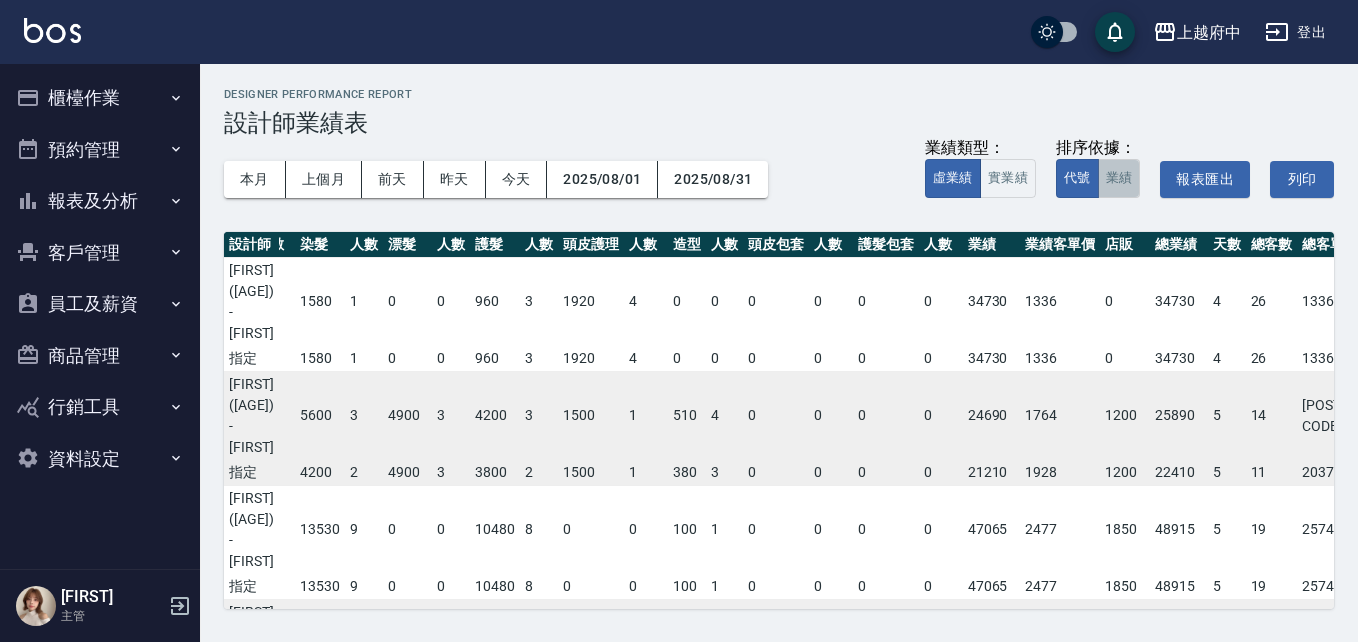 click on "業績" at bounding box center (1119, 178) 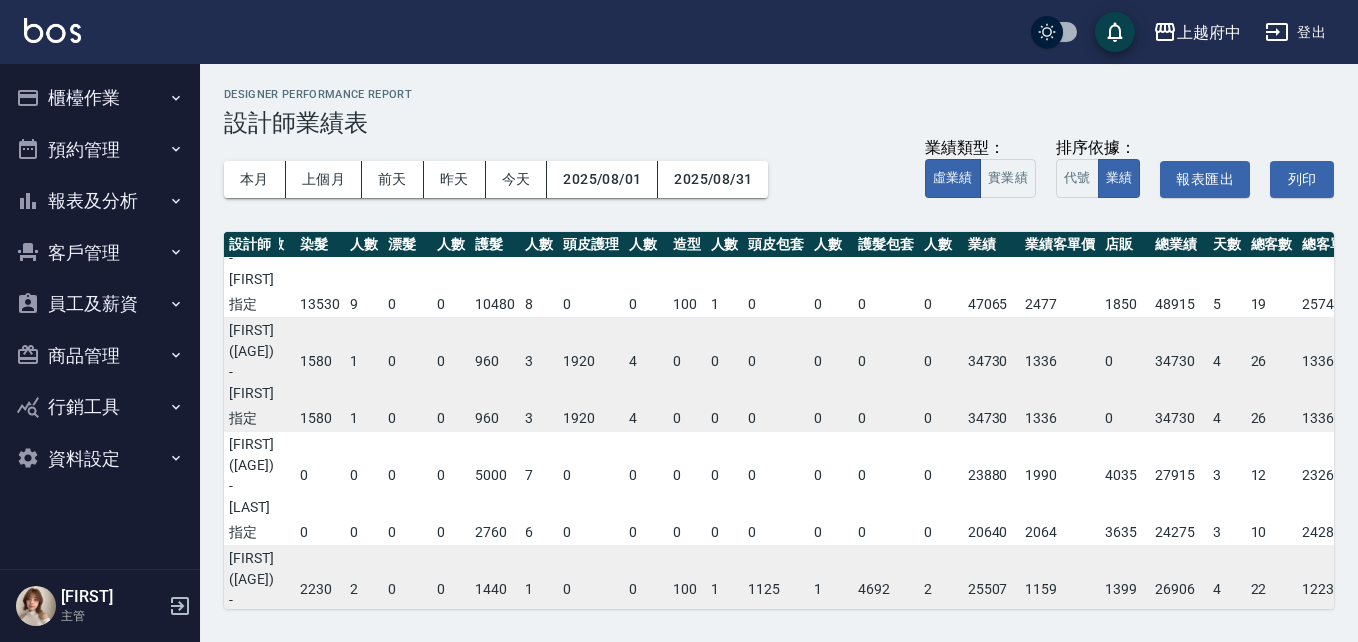scroll, scrollTop: 100, scrollLeft: 392, axis: both 